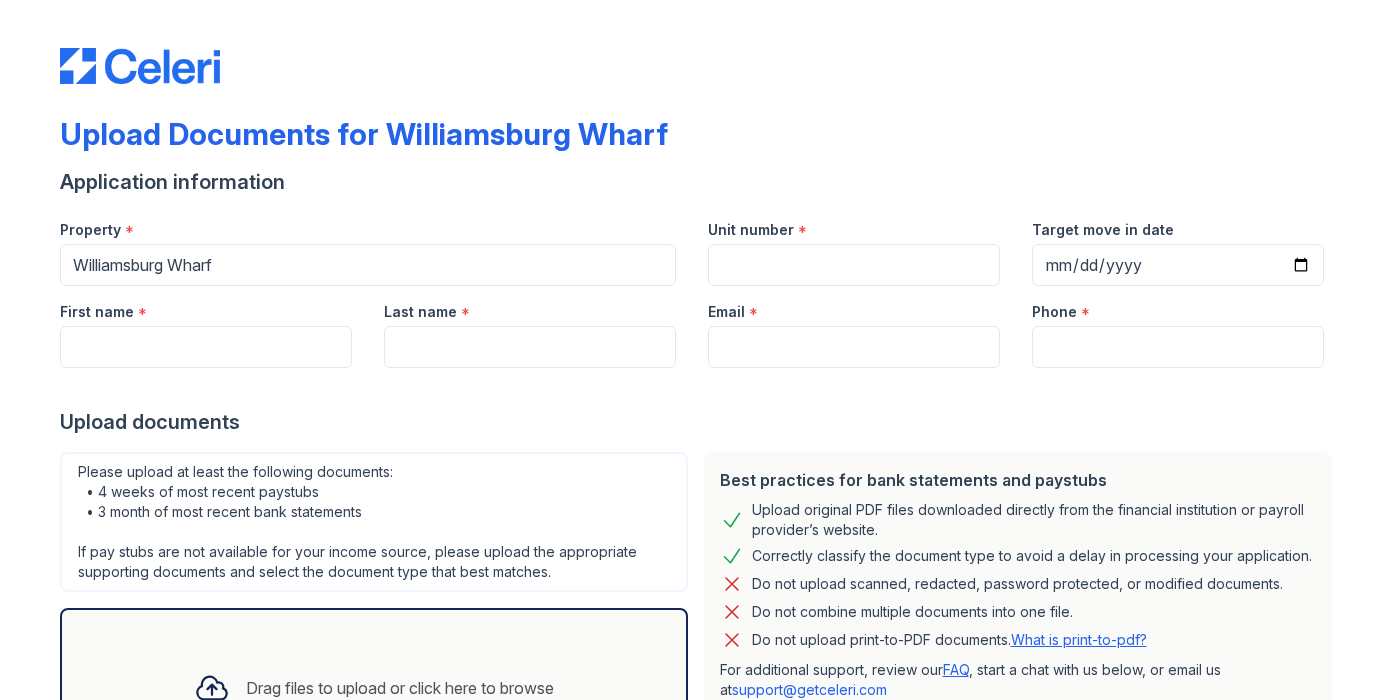 scroll, scrollTop: 0, scrollLeft: 0, axis: both 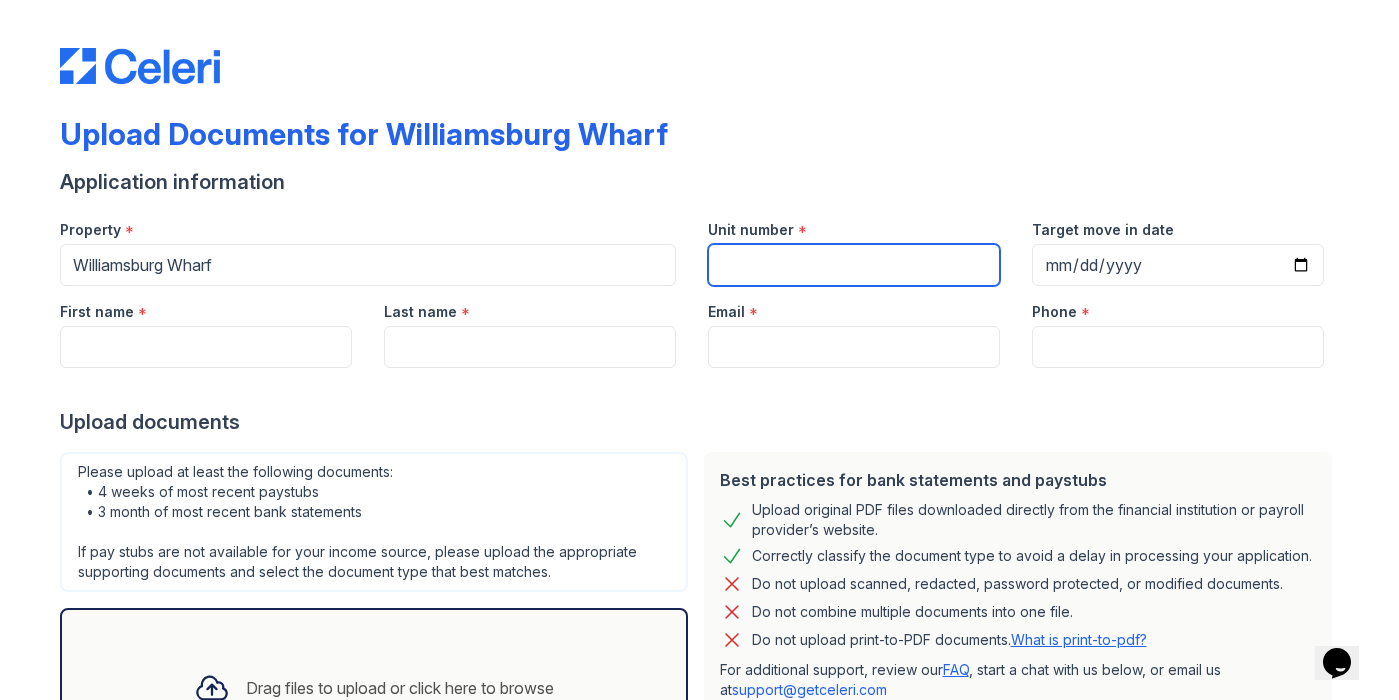 click on "Unit number" at bounding box center [854, 265] 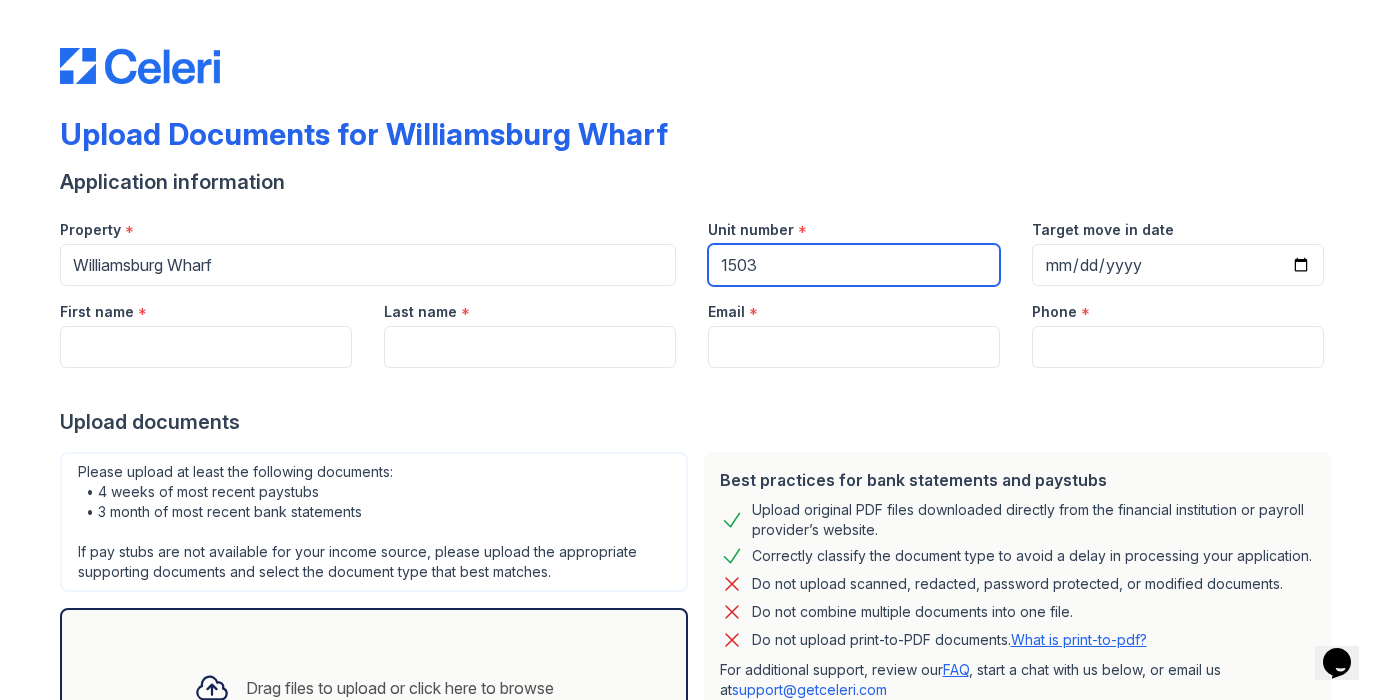 type on "1503" 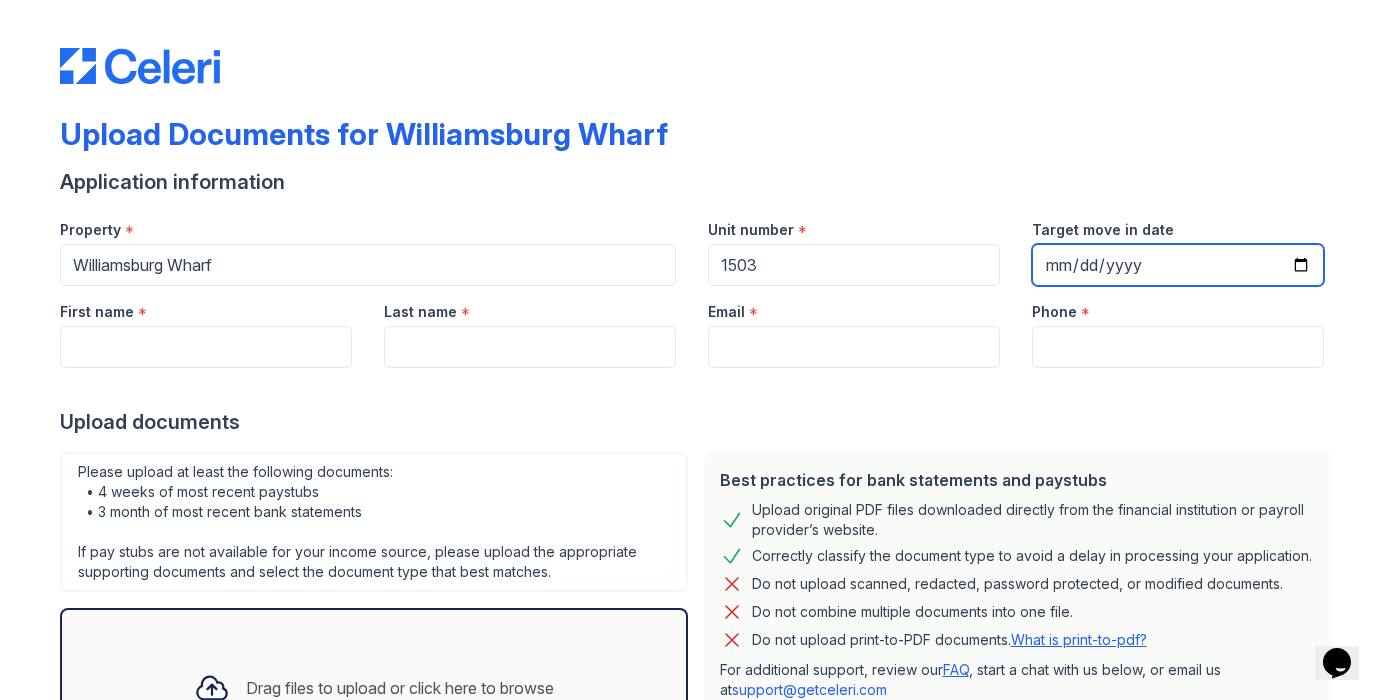 click on "Target move in date" at bounding box center (1178, 265) 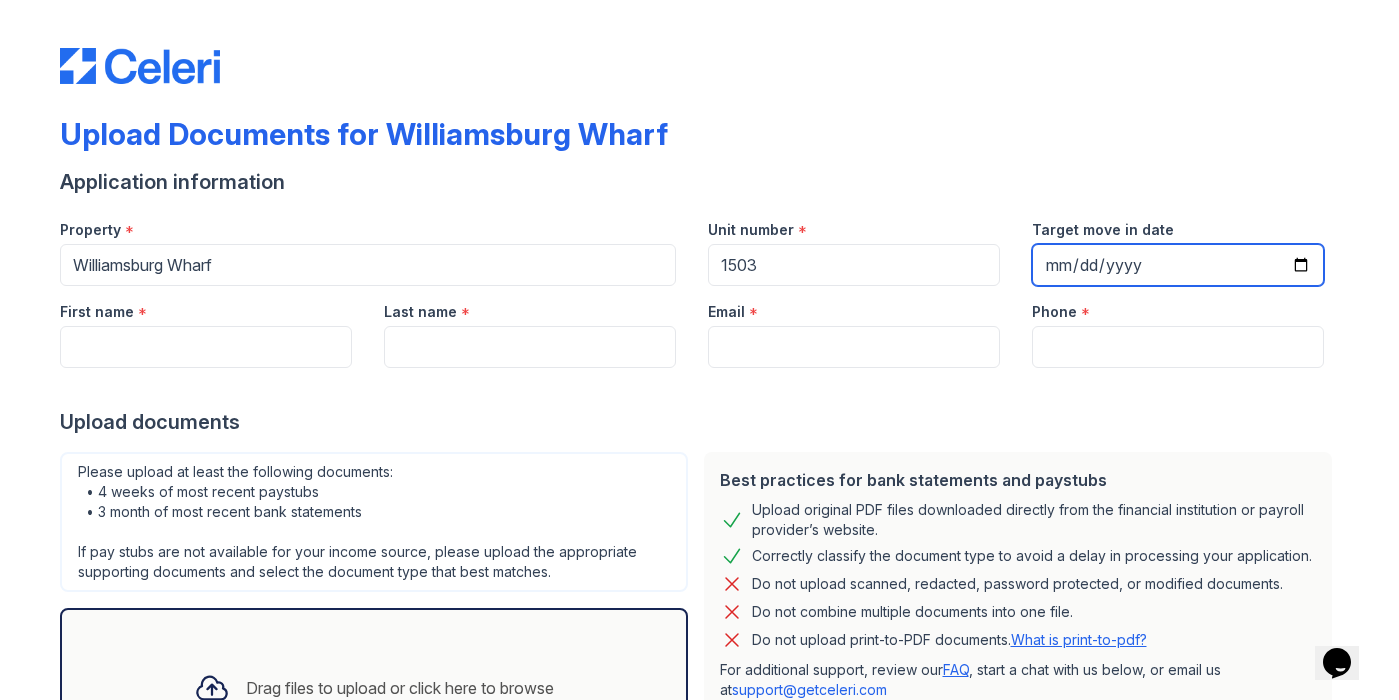 type on "[DATE]" 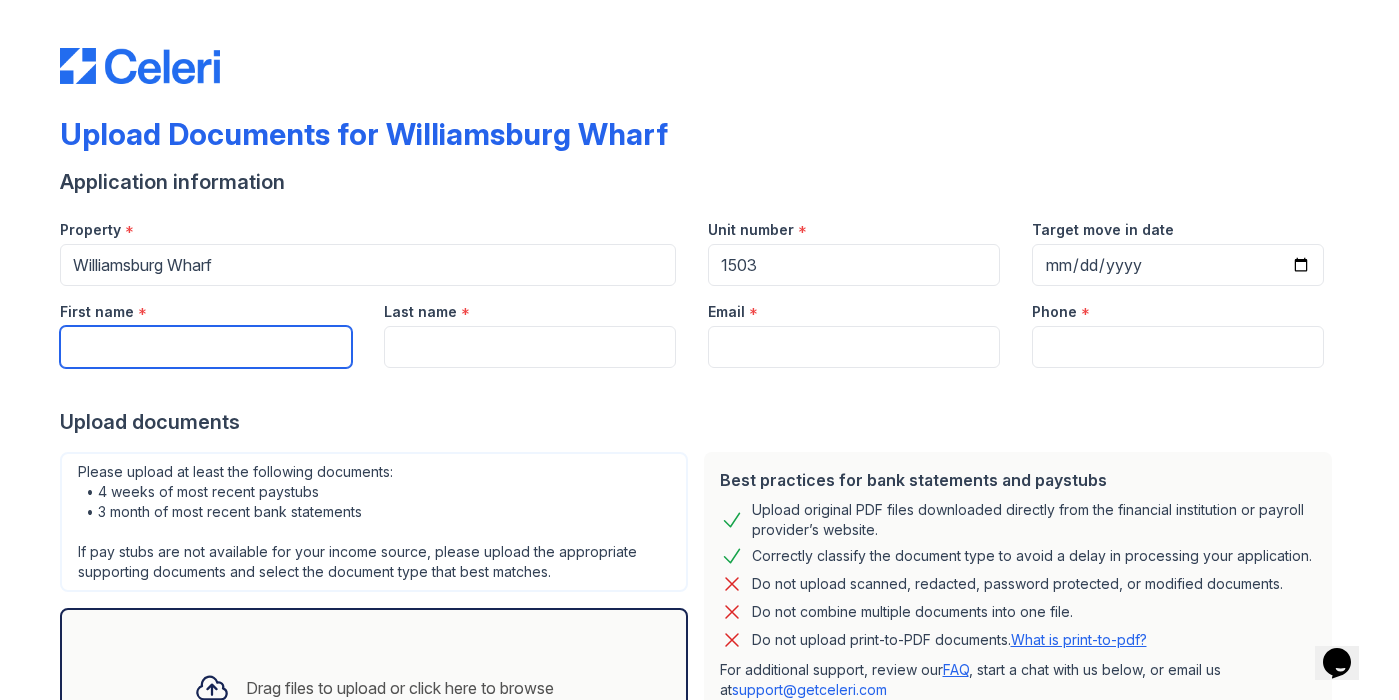 click on "First name" at bounding box center (206, 347) 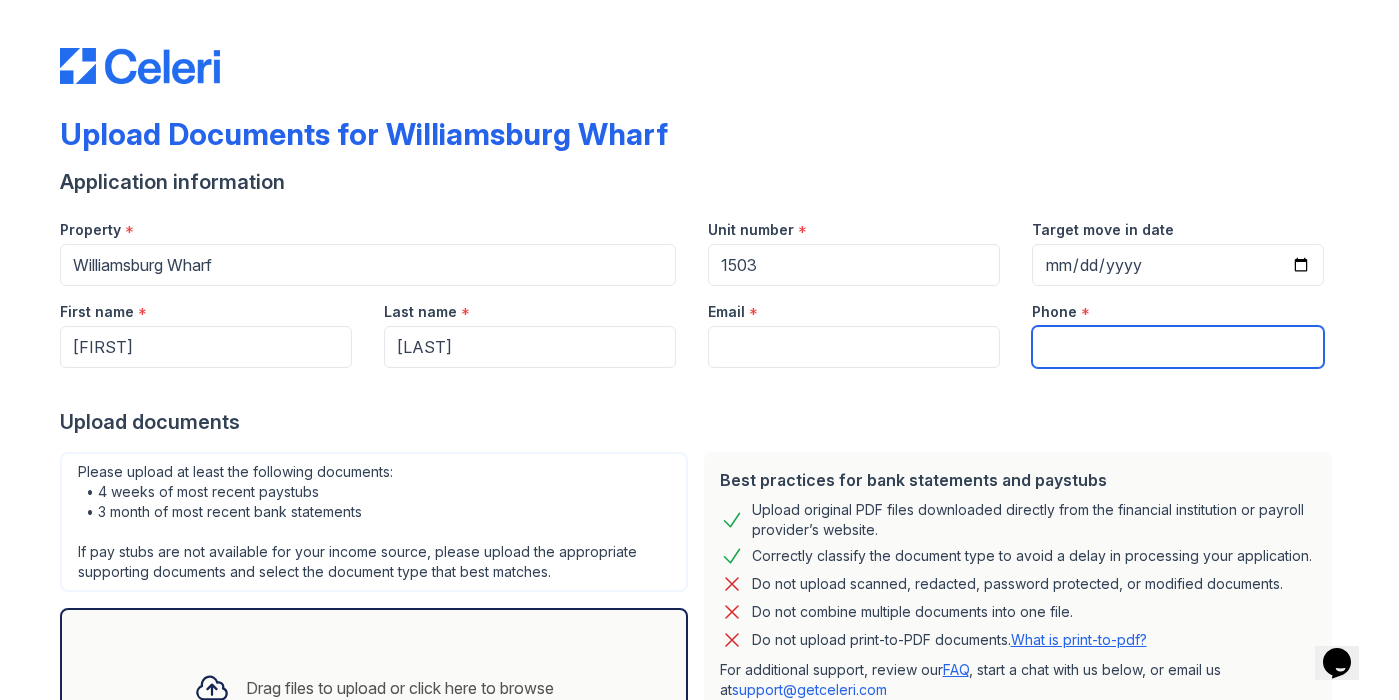 type on "[PHONE]" 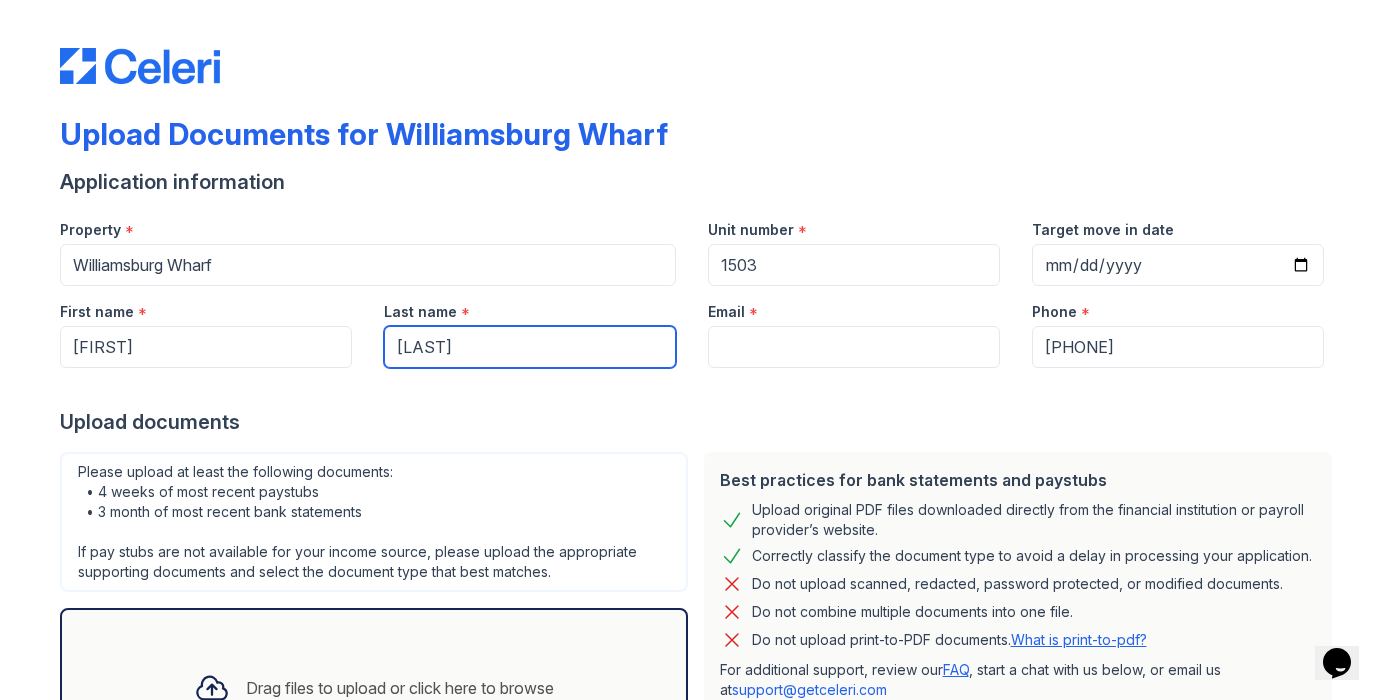 drag, startPoint x: 472, startPoint y: 355, endPoint x: 383, endPoint y: 337, distance: 90.80198 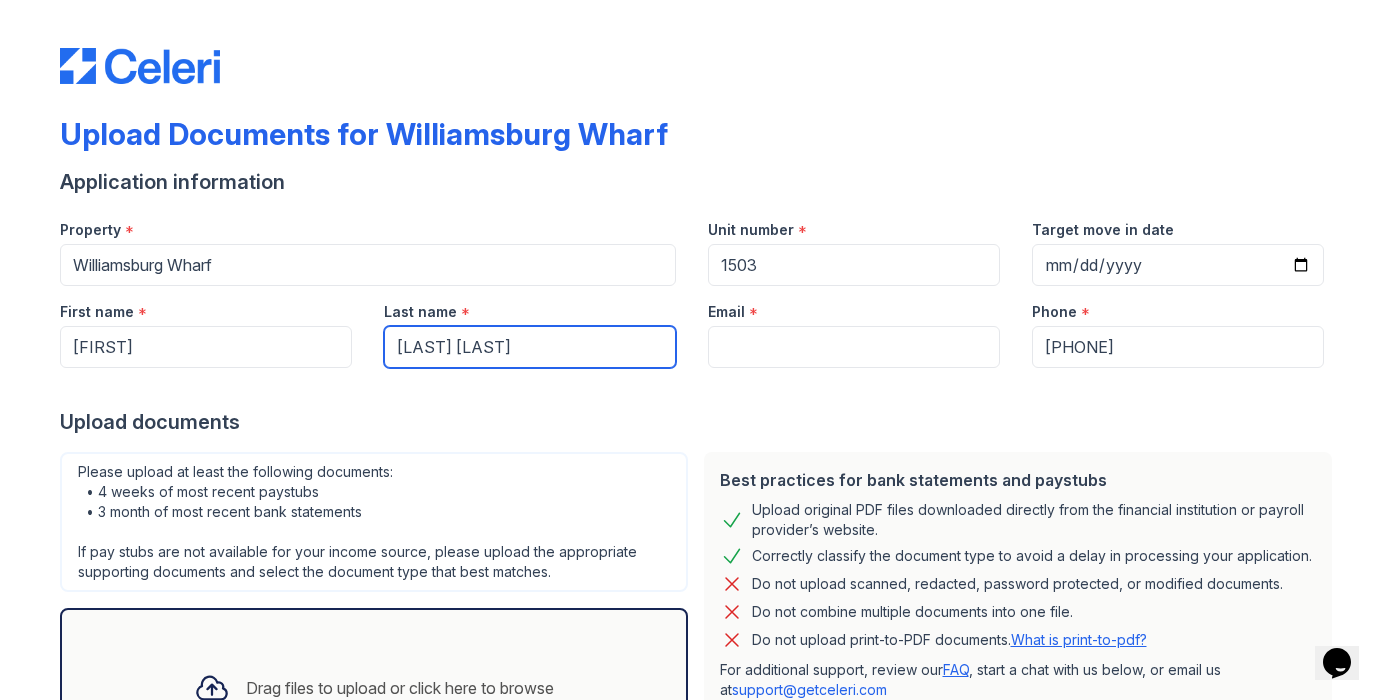 type on "[LAST] [LAST]" 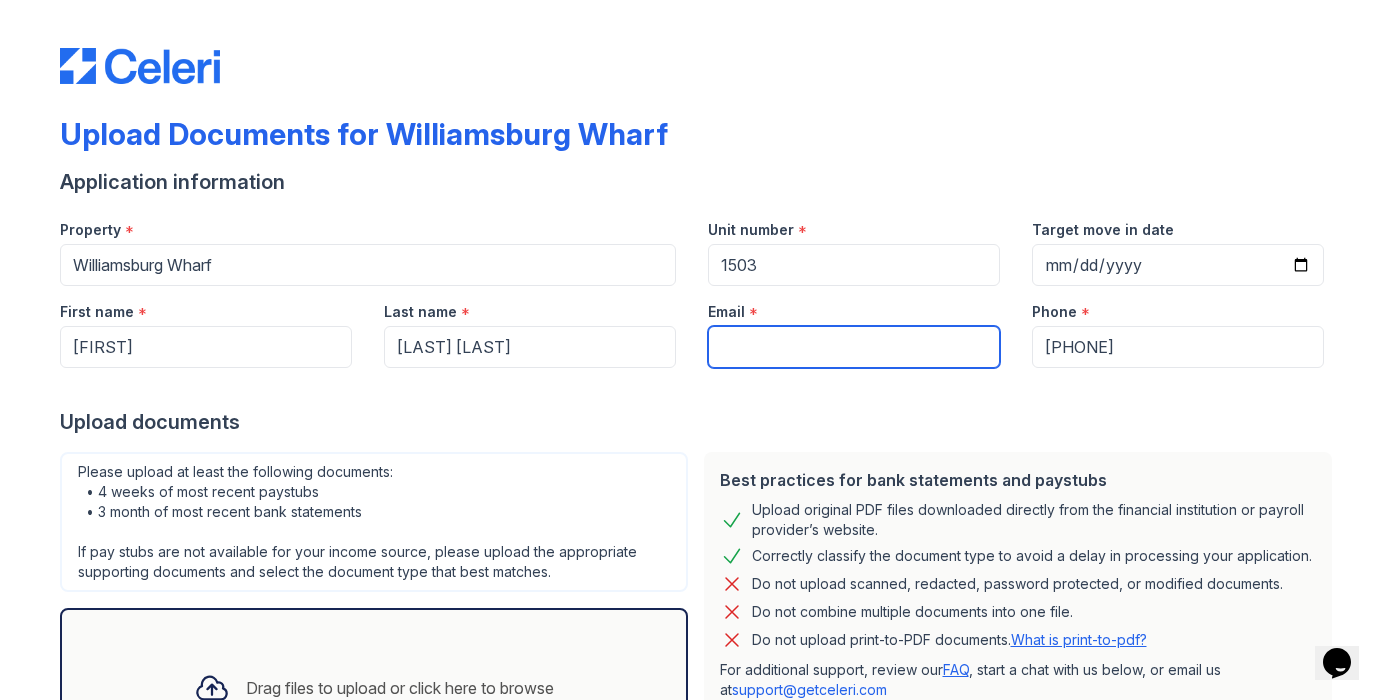 click on "Email" at bounding box center [854, 347] 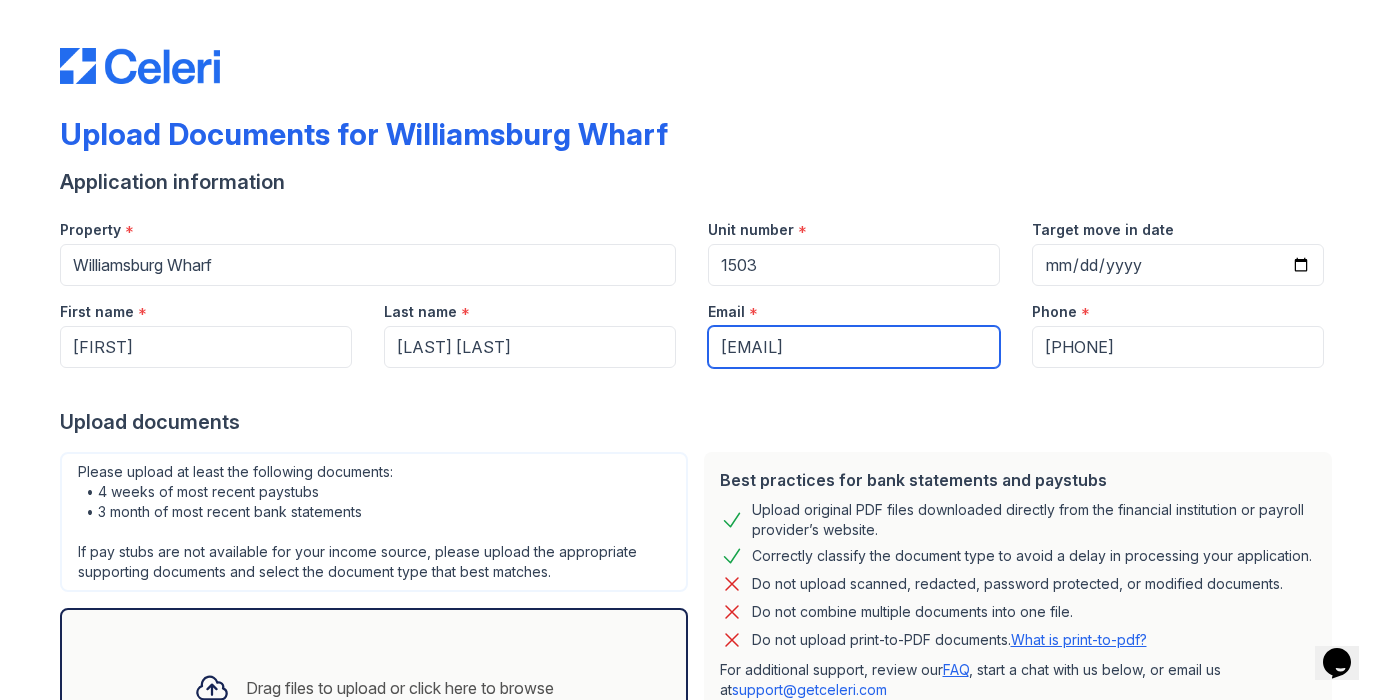 type on "[EMAIL]" 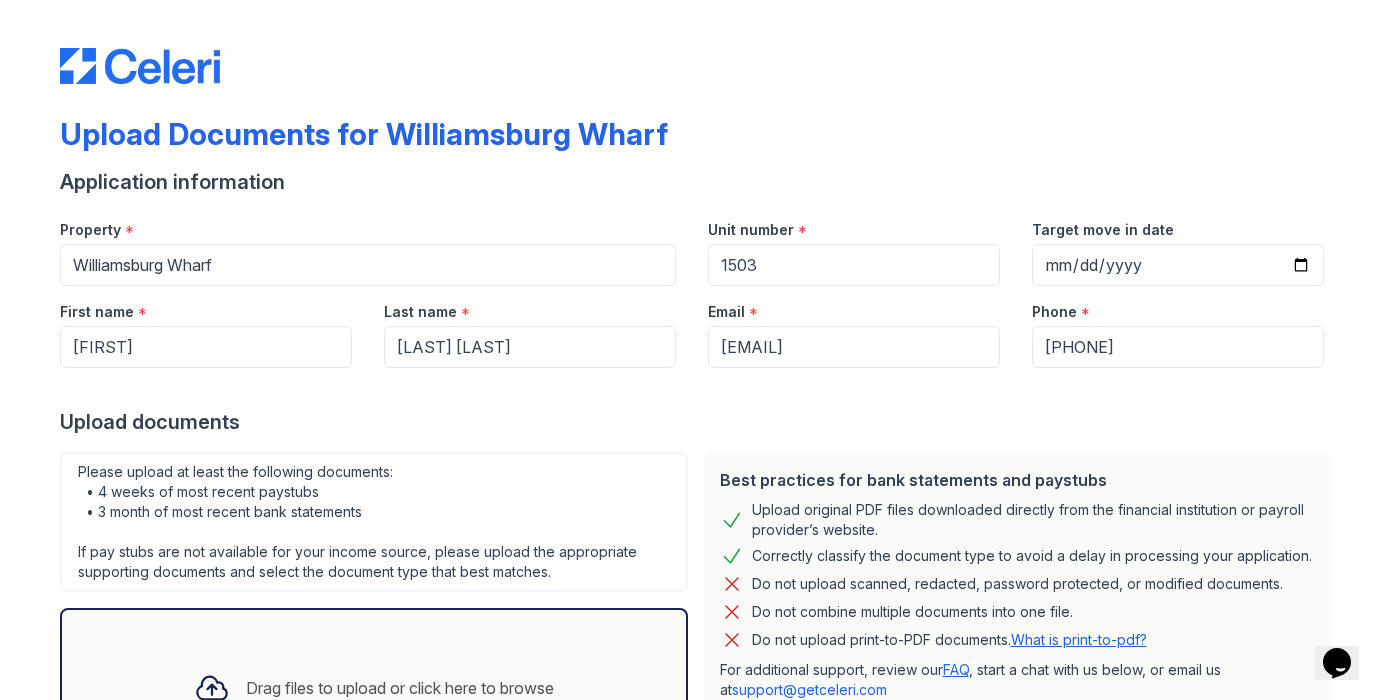 drag, startPoint x: 1201, startPoint y: 324, endPoint x: 1075, endPoint y: 324, distance: 126 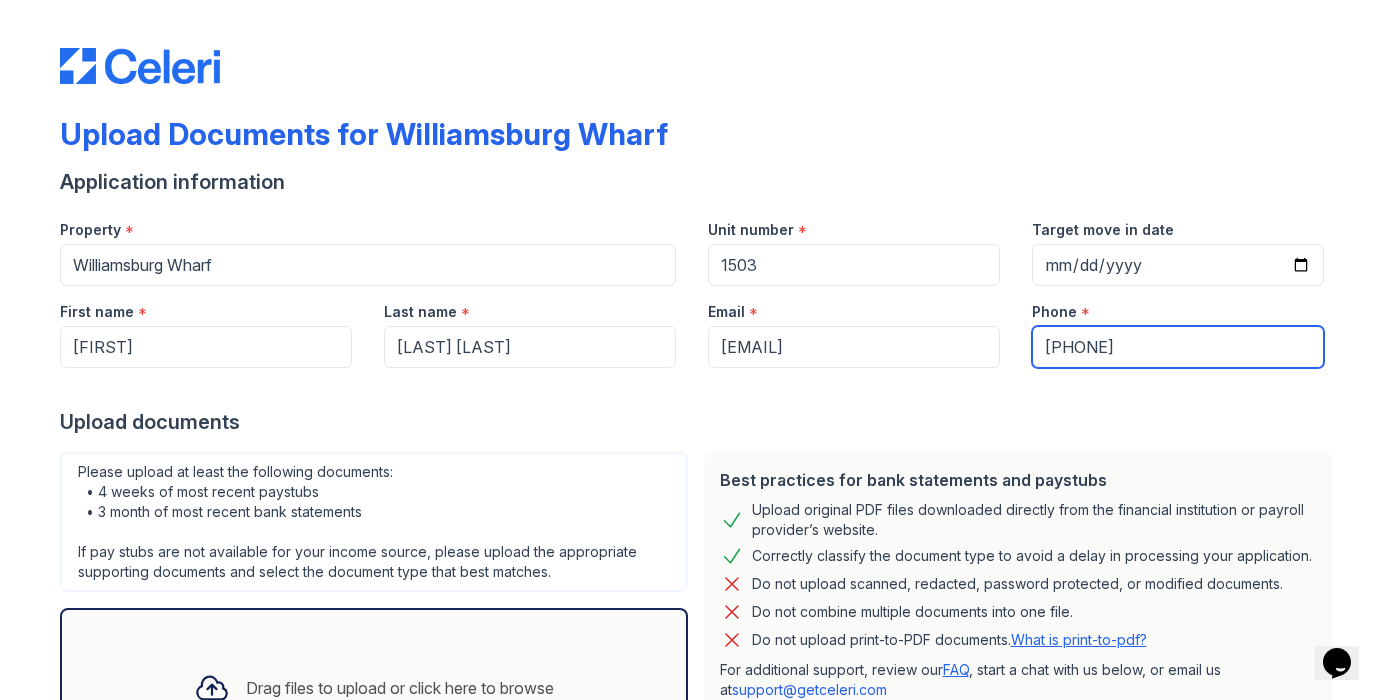 drag, startPoint x: 1150, startPoint y: 352, endPoint x: 990, endPoint y: 344, distance: 160.19987 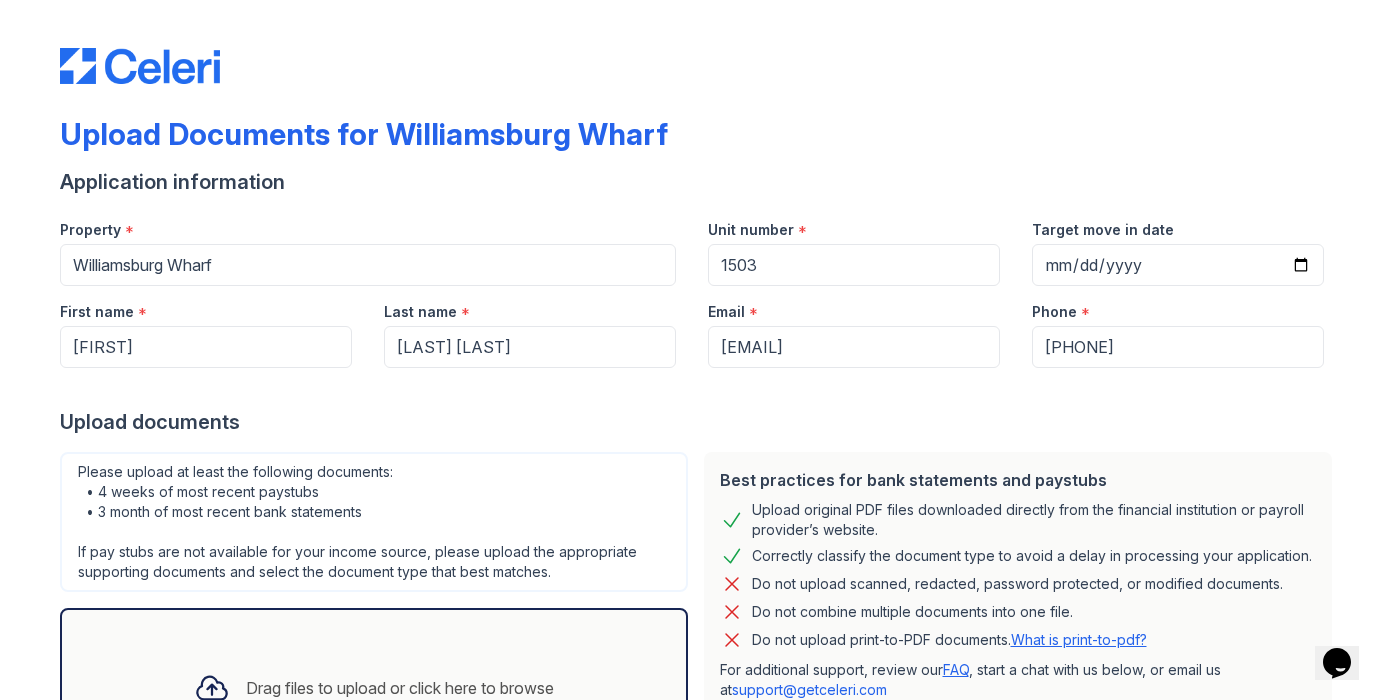 click on "Upload documents" at bounding box center (700, 422) 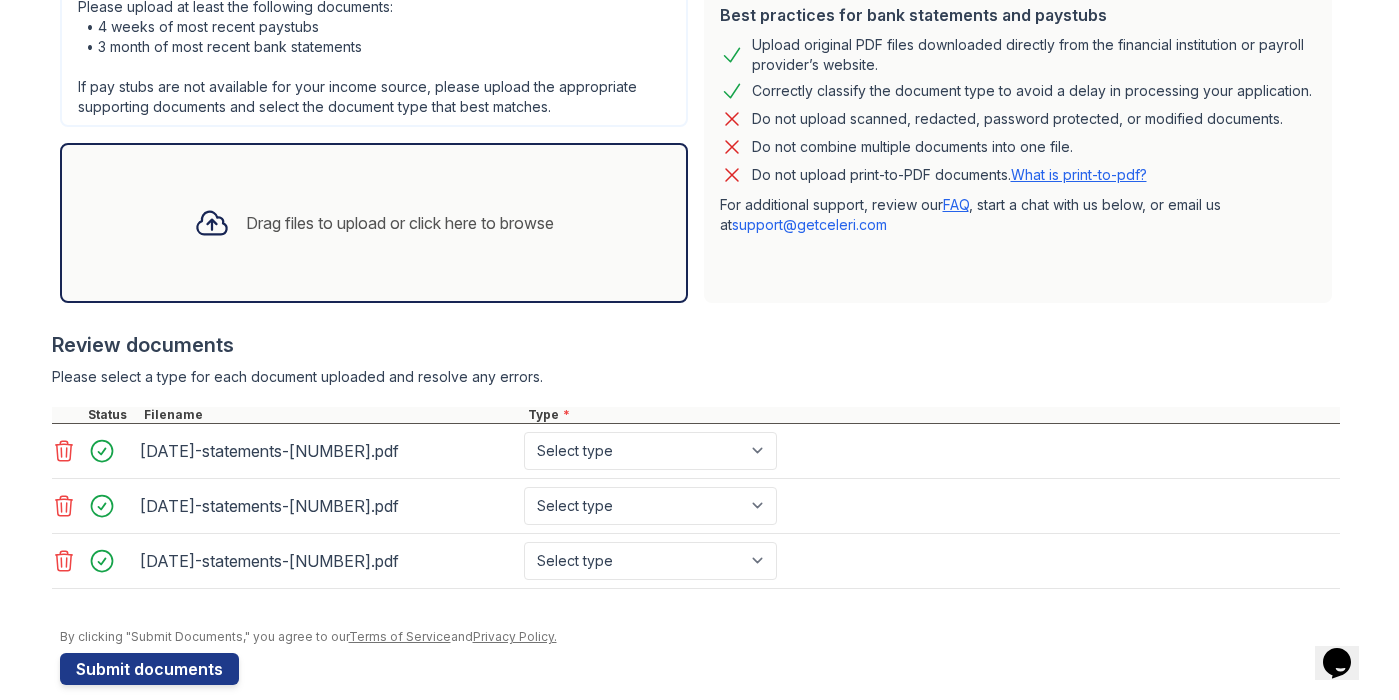 scroll, scrollTop: 477, scrollLeft: 0, axis: vertical 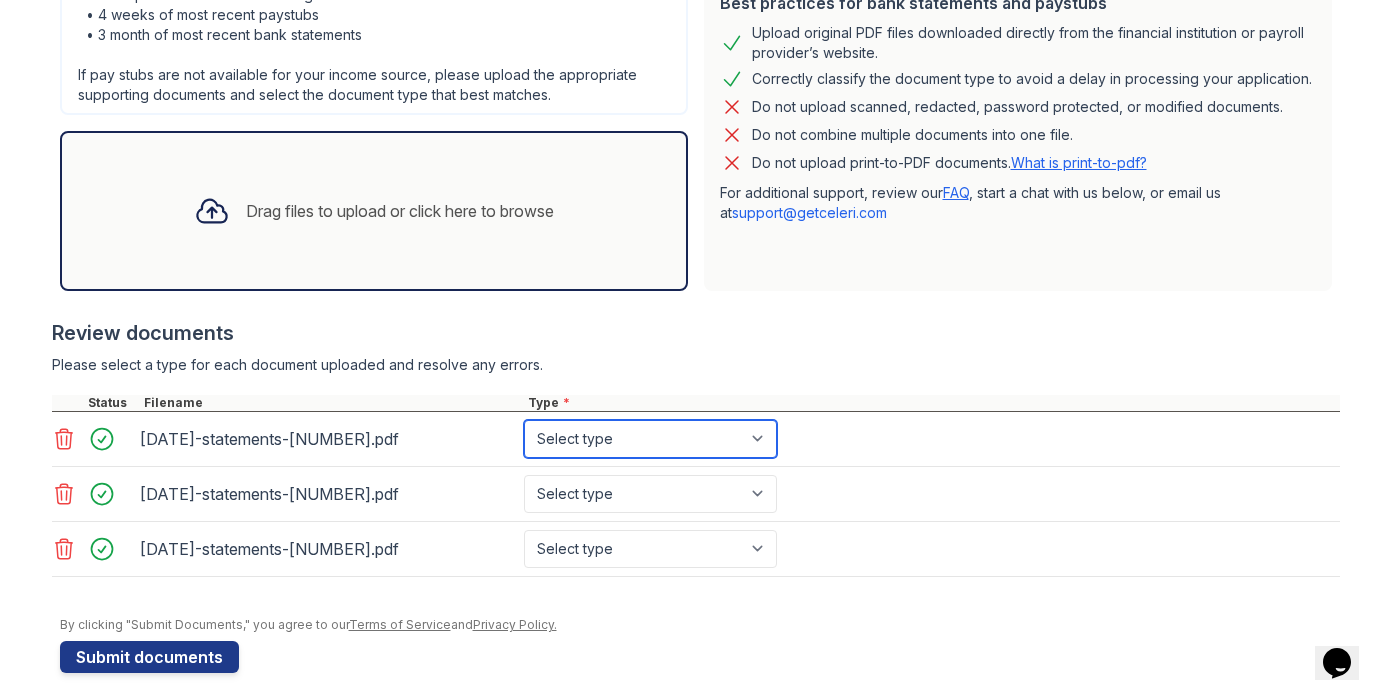 click on "Select type
Paystub
Bank Statement
Offer Letter
Tax Documents
Benefit Award Letter
Investment Account Statement
Other" at bounding box center [650, 439] 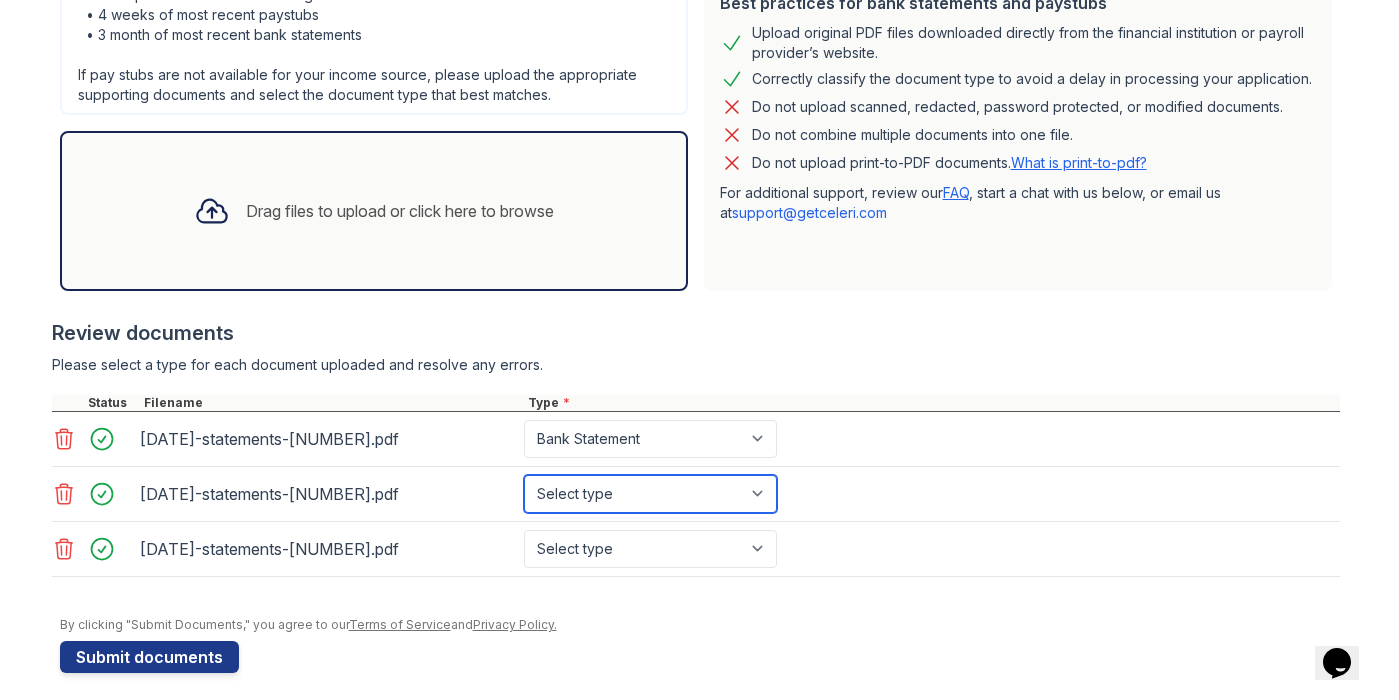 click on "Select type
Paystub
Bank Statement
Offer Letter
Tax Documents
Benefit Award Letter
Investment Account Statement
Other" at bounding box center (650, 494) 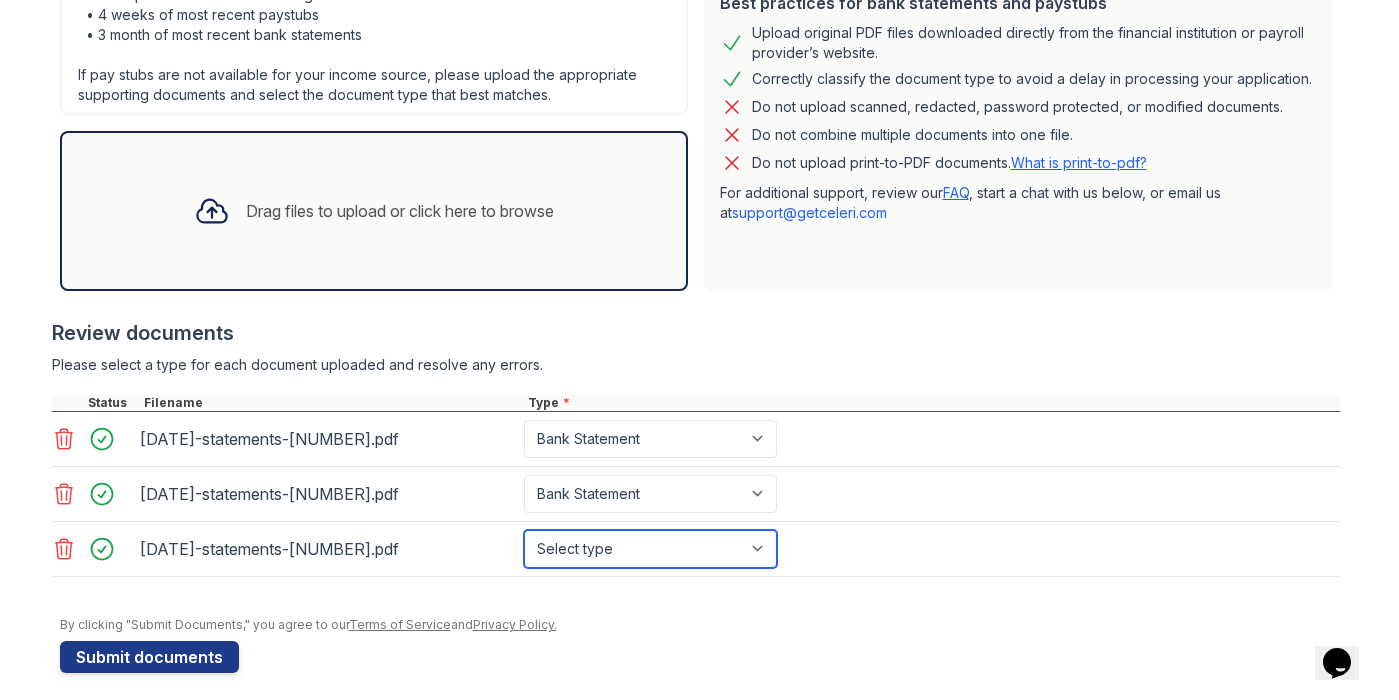 click on "Select type
Paystub
Bank Statement
Offer Letter
Tax Documents
Benefit Award Letter
Investment Account Statement
Other" at bounding box center [650, 549] 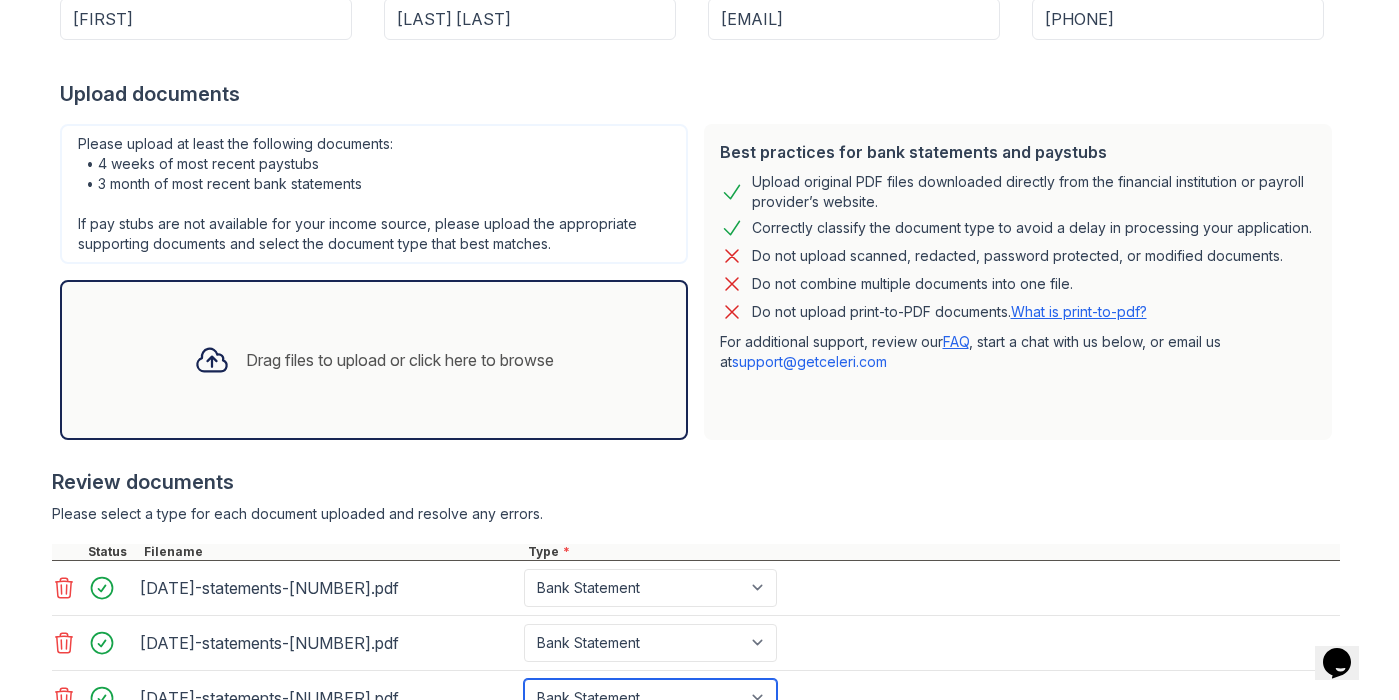 scroll, scrollTop: 329, scrollLeft: 0, axis: vertical 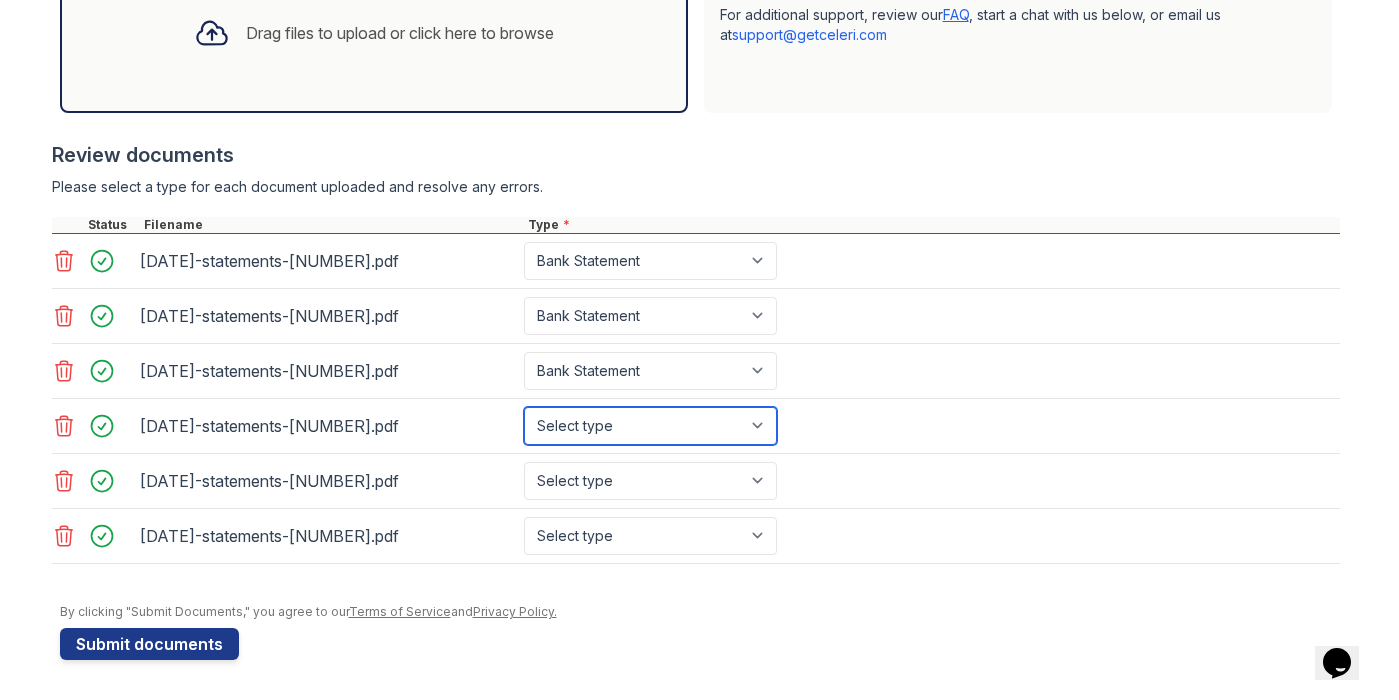 click on "Select type
Paystub
Bank Statement
Offer Letter
Tax Documents
Benefit Award Letter
Investment Account Statement
Other" at bounding box center (650, 426) 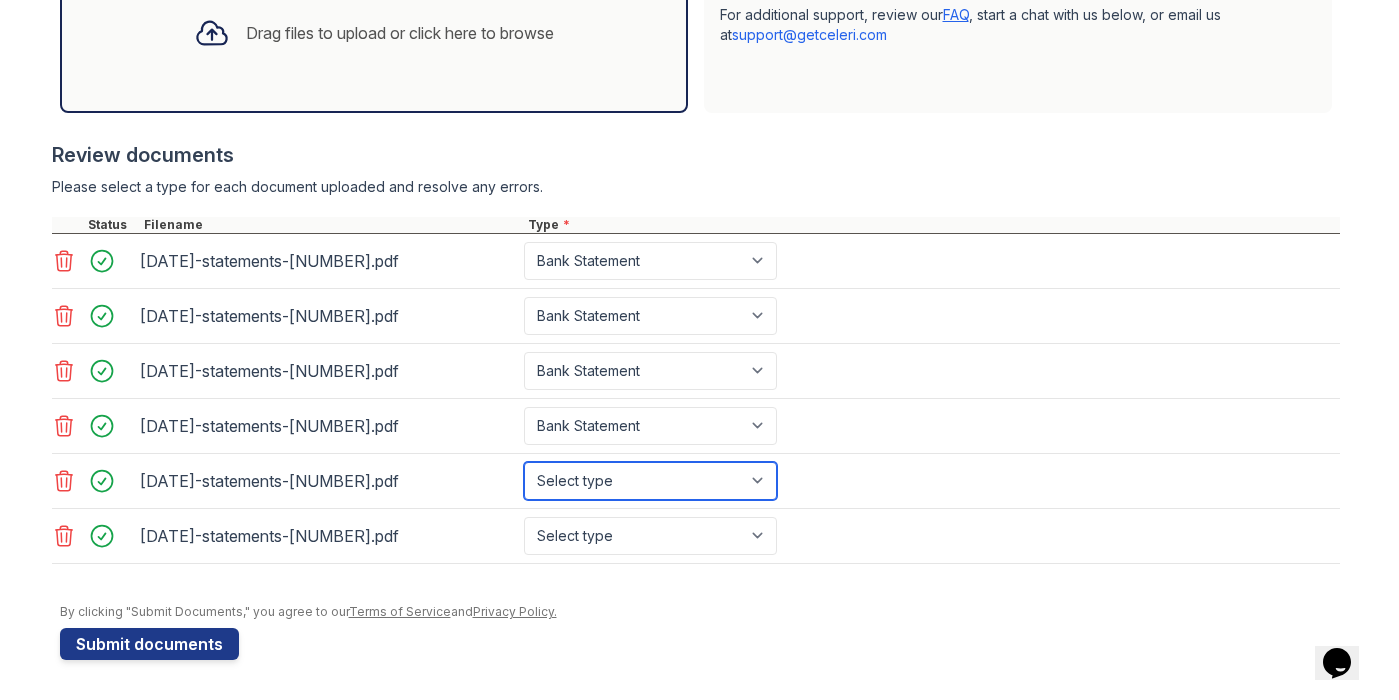 click on "Select type
Paystub
Bank Statement
Offer Letter
Tax Documents
Benefit Award Letter
Investment Account Statement
Other" at bounding box center [650, 481] 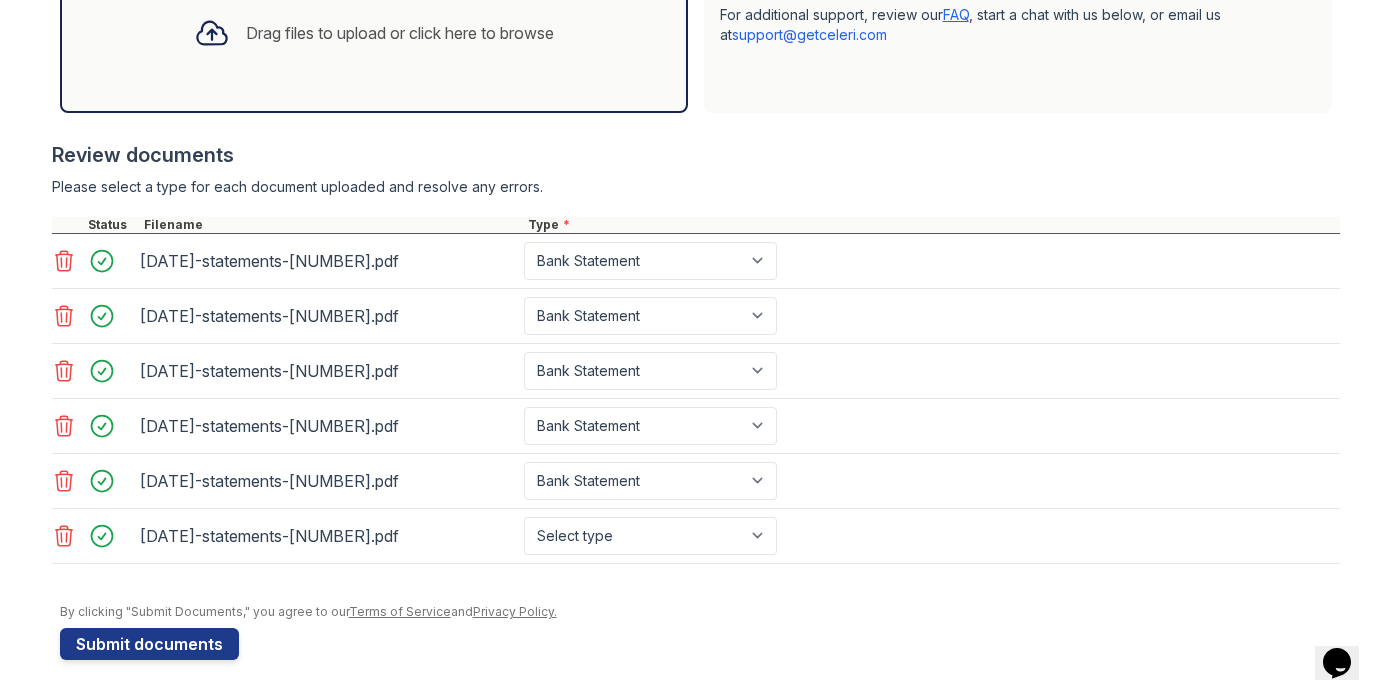 click on "Select type
Paystub
Bank Statement
Offer Letter
Tax Documents
Benefit Award Letter
Investment Account Statement
Other" at bounding box center [652, 536] 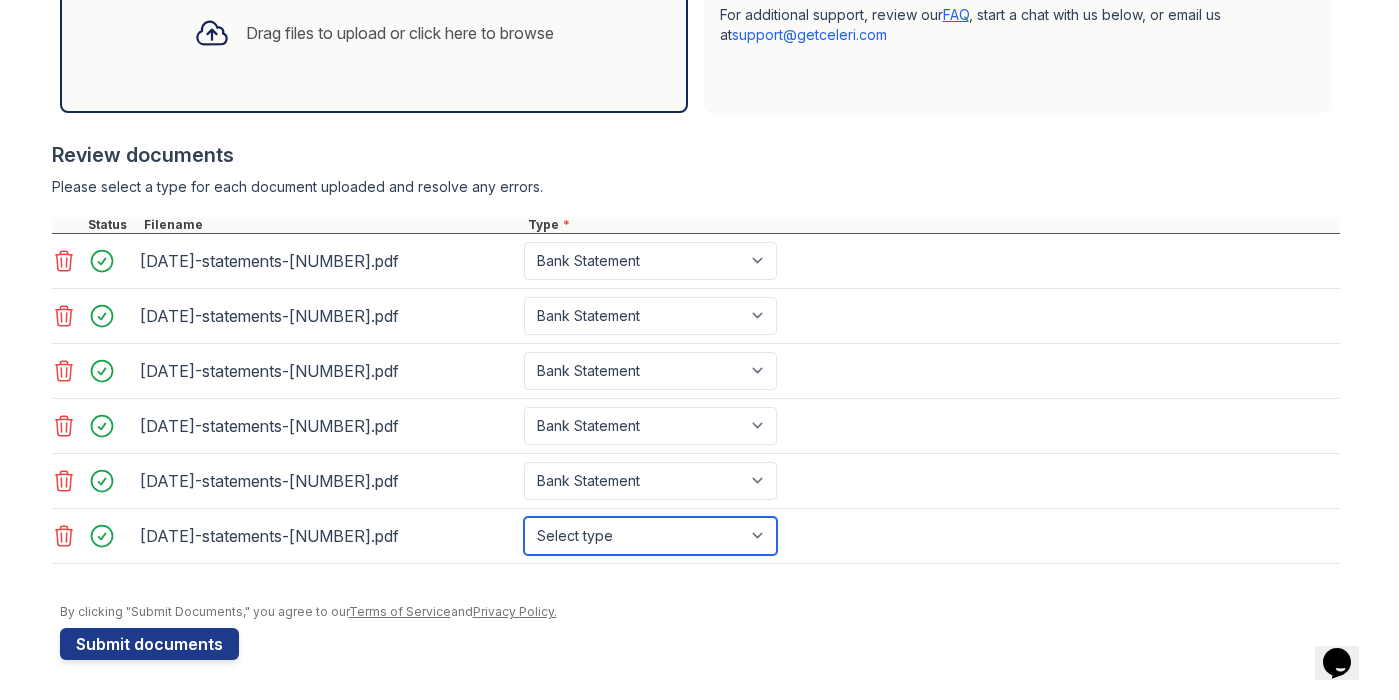 click on "Select type
Paystub
Bank Statement
Offer Letter
Tax Documents
Benefit Award Letter
Investment Account Statement
Other" at bounding box center (650, 536) 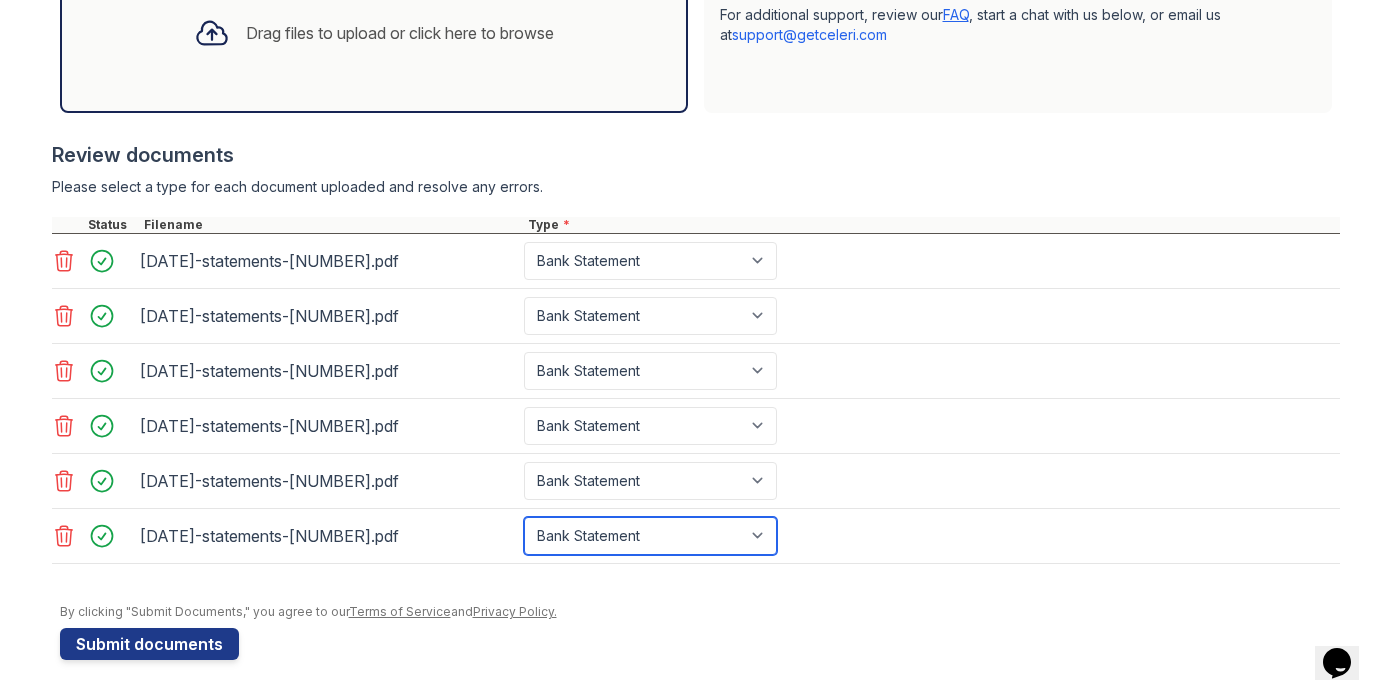 click on "Select type
Paystub
Bank Statement
Offer Letter
Tax Documents
Benefit Award Letter
Investment Account Statement
Other" at bounding box center [650, 536] 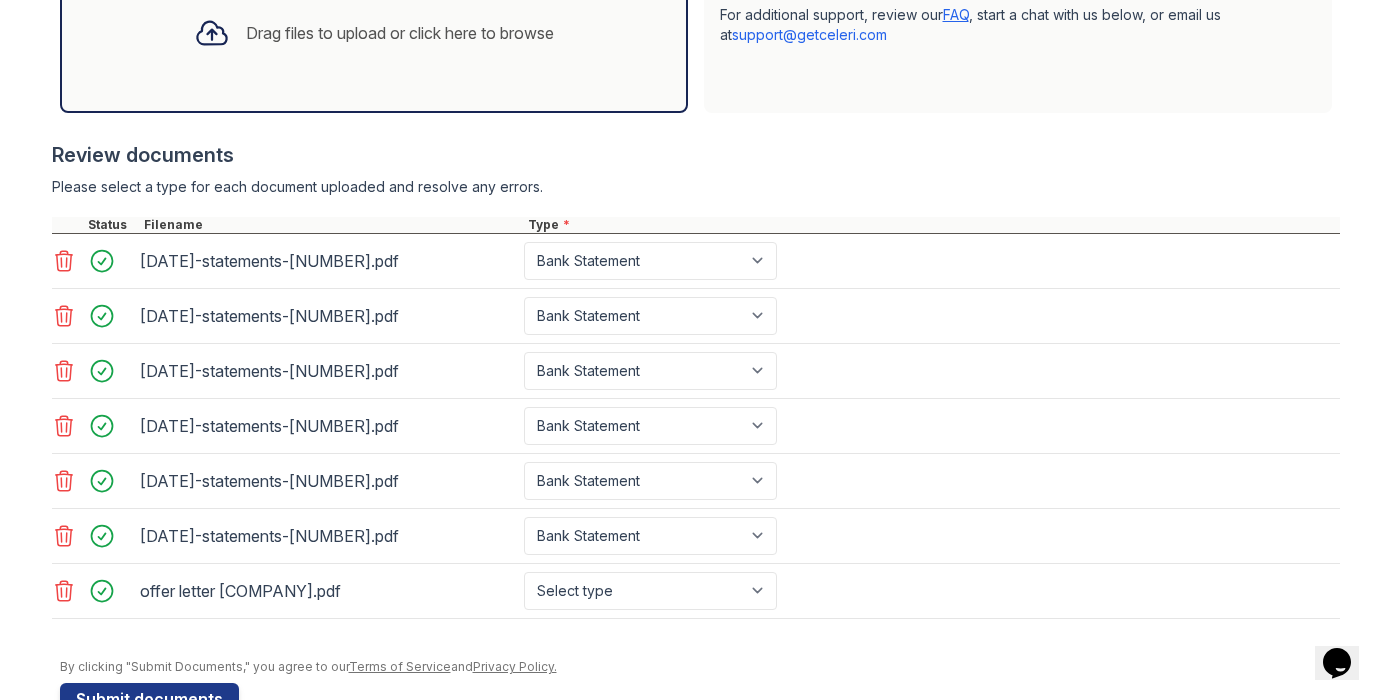click on "offer letter [COMPANY].pdf" at bounding box center [328, 591] 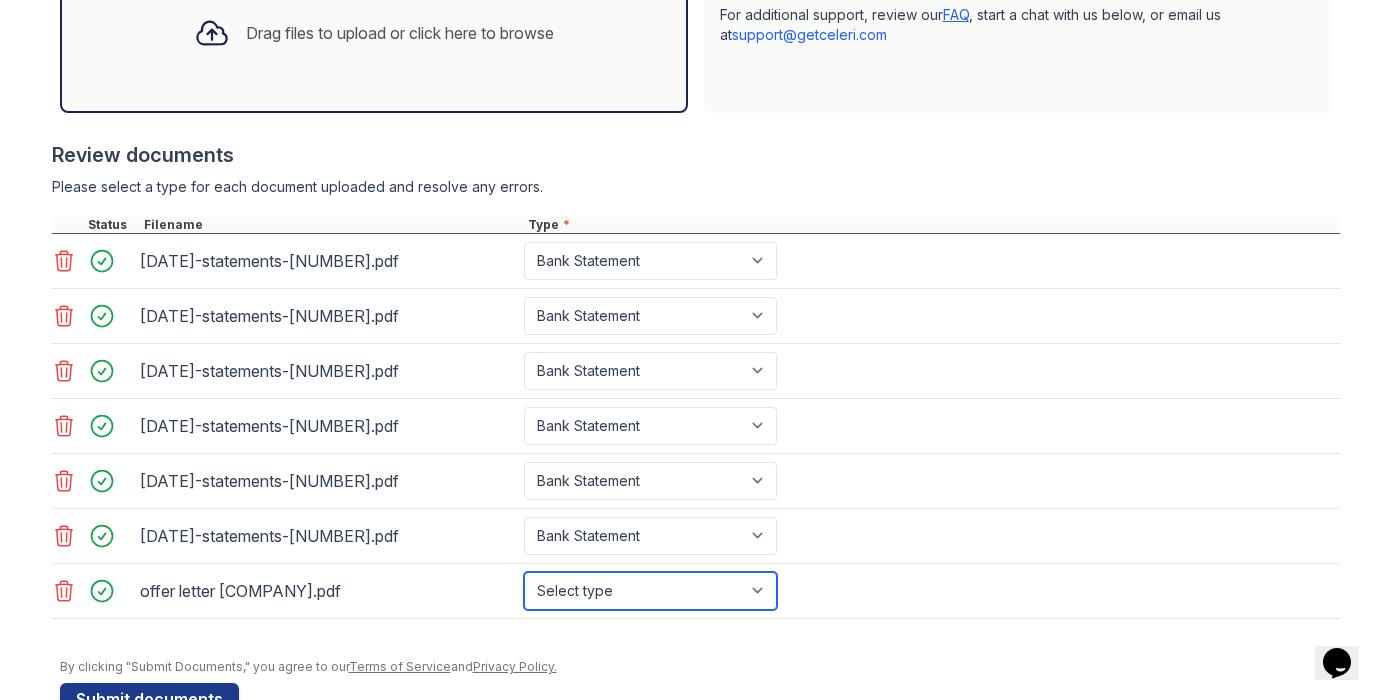 click on "Select type
Paystub
Bank Statement
Offer Letter
Tax Documents
Benefit Award Letter
Investment Account Statement
Other" at bounding box center [650, 591] 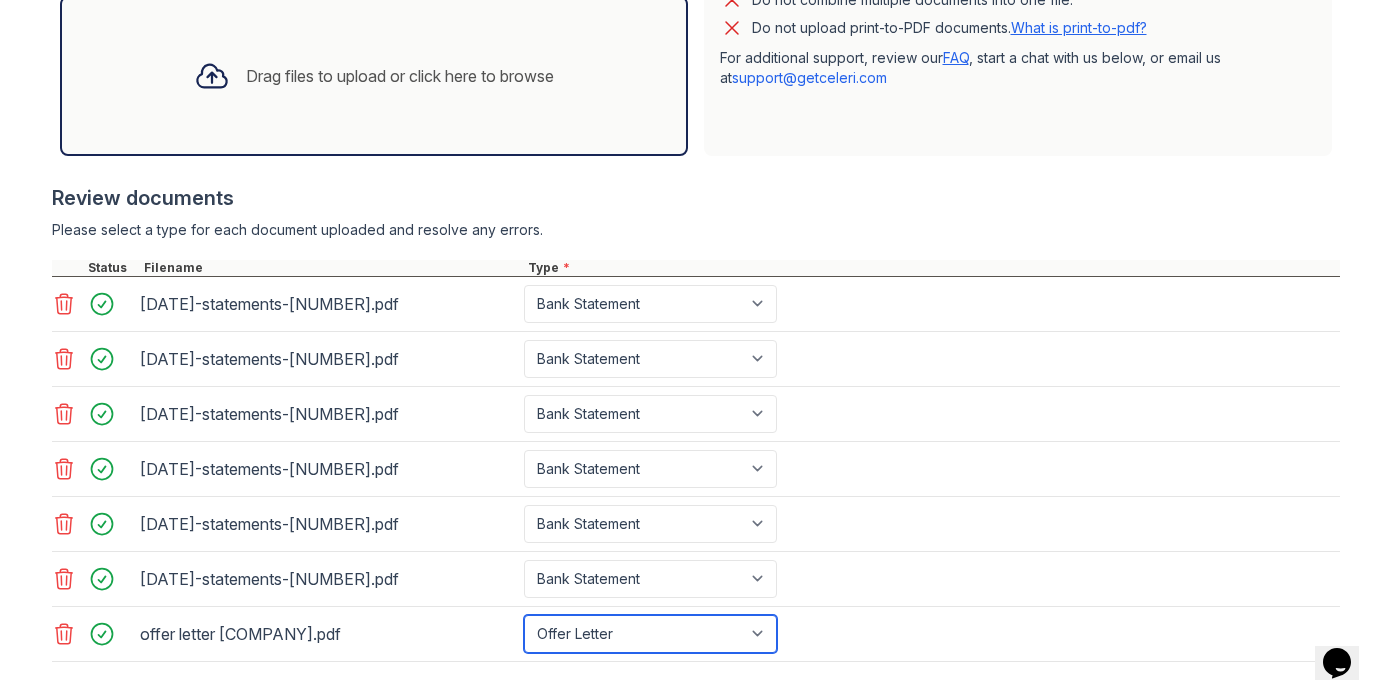 scroll, scrollTop: 617, scrollLeft: 0, axis: vertical 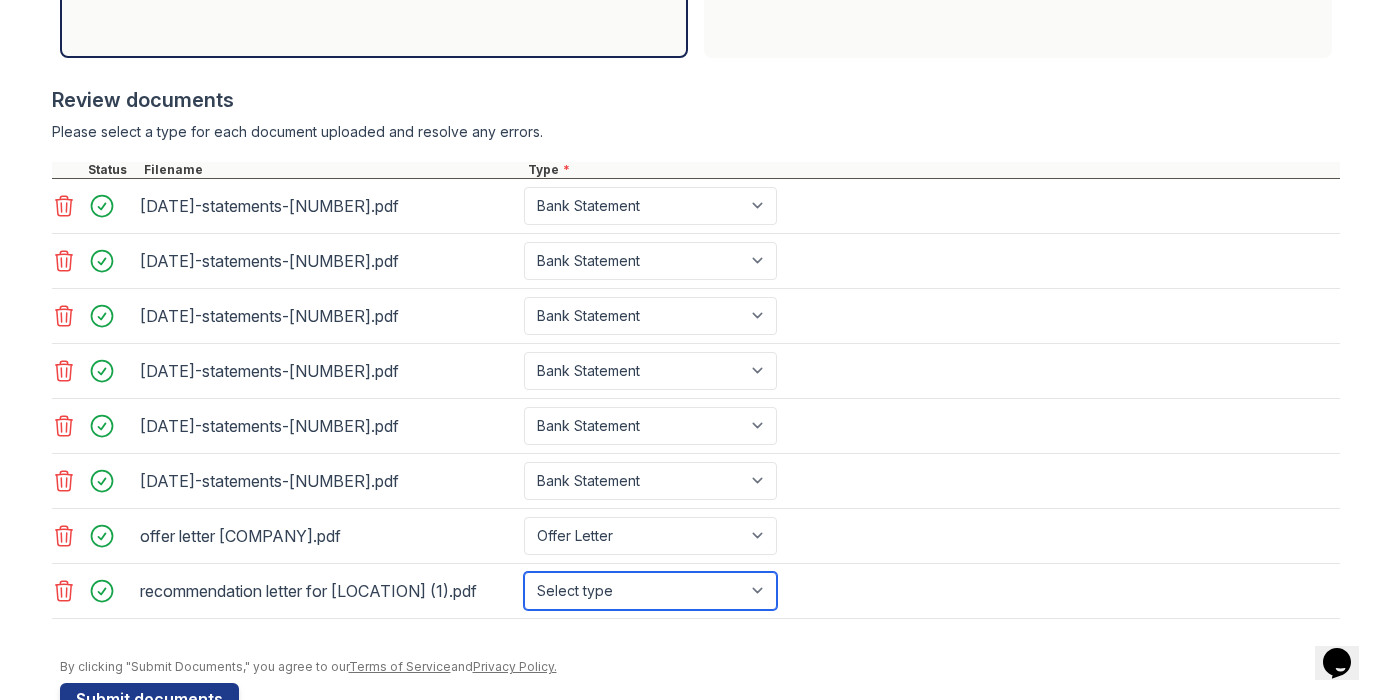 click on "Select type
Paystub
Bank Statement
Offer Letter
Tax Documents
Benefit Award Letter
Investment Account Statement
Other" at bounding box center (650, 591) 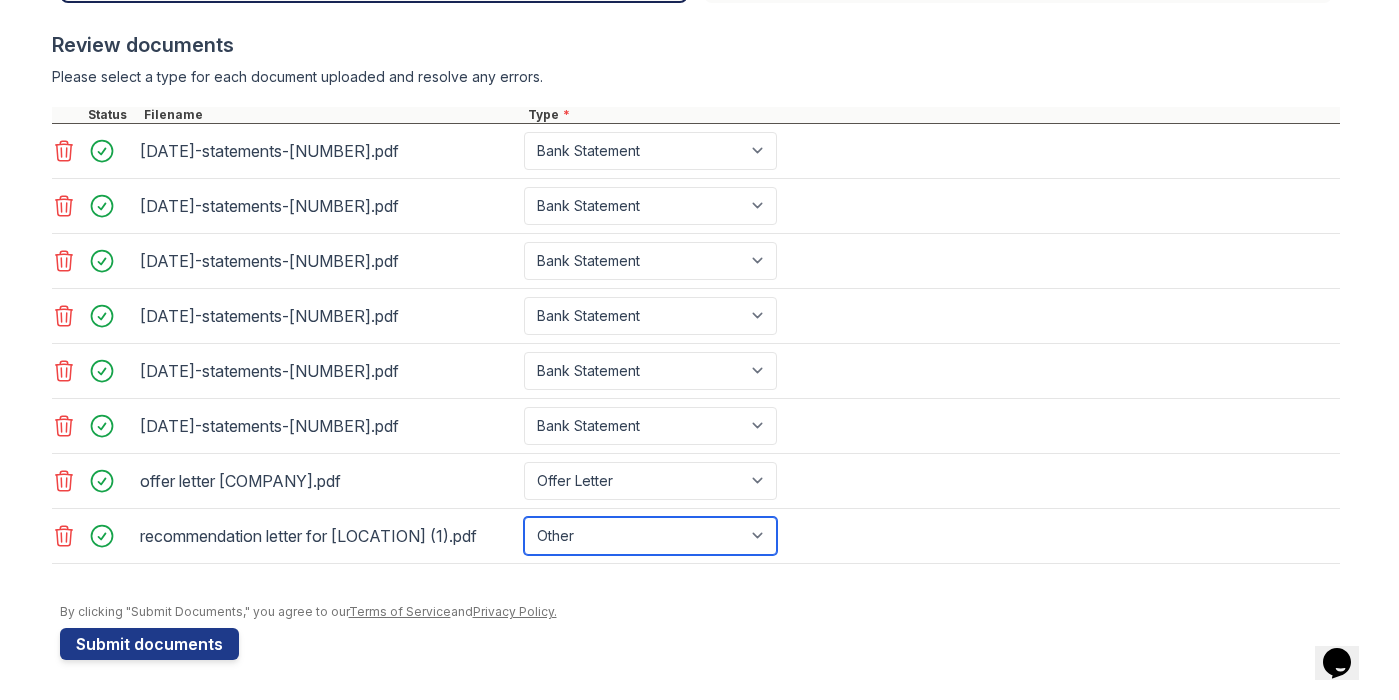 scroll, scrollTop: 782, scrollLeft: 0, axis: vertical 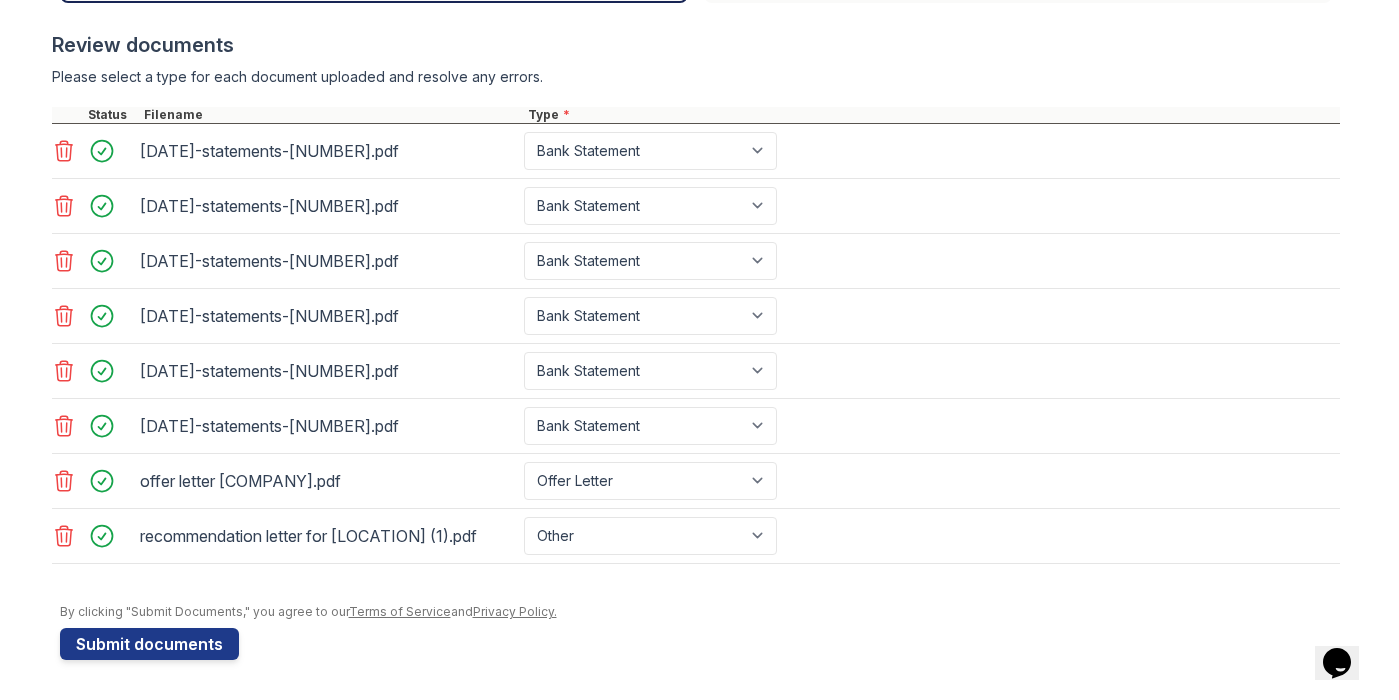 click on "[DATE]-statements-[NUMBER].pdf
Select type
Paystub
Bank Statement
Offer Letter
Tax Documents
Benefit Award Letter
Investment Account Statement
Other" at bounding box center [696, 371] 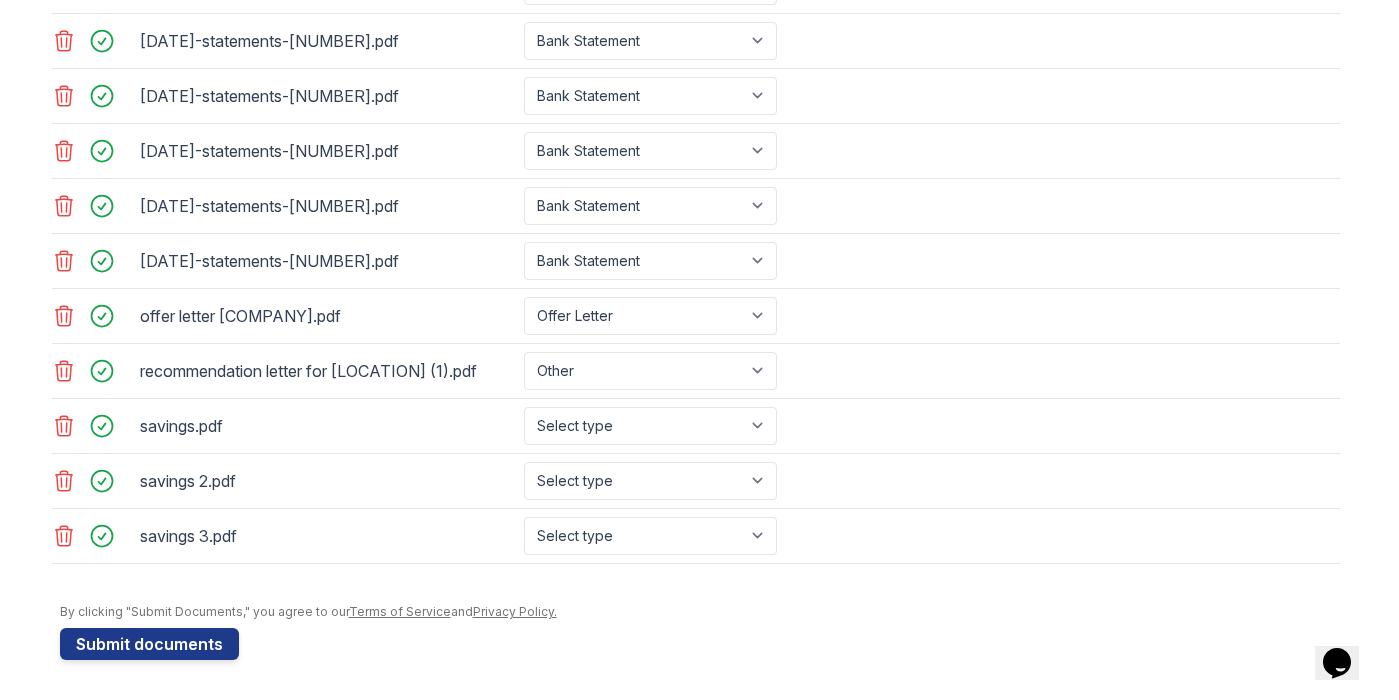 scroll, scrollTop: 948, scrollLeft: 0, axis: vertical 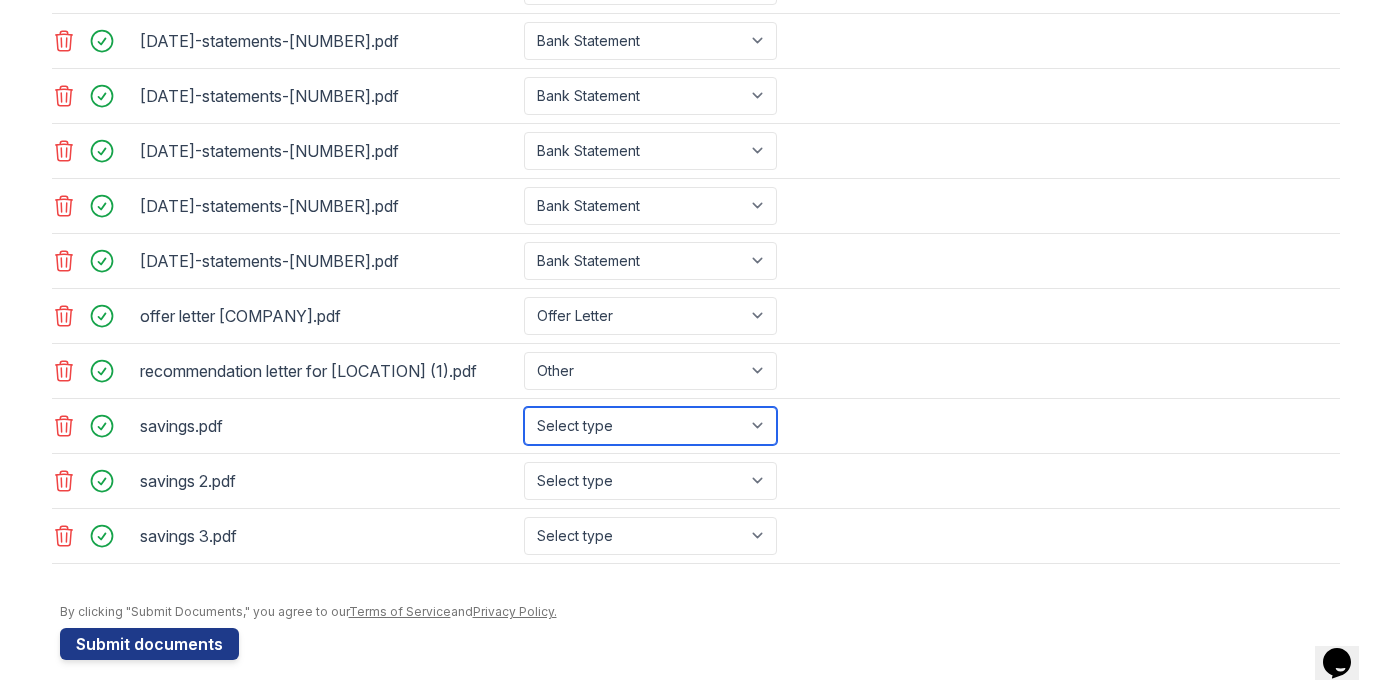 click on "Select type
Paystub
Bank Statement
Offer Letter
Tax Documents
Benefit Award Letter
Investment Account Statement
Other" at bounding box center (650, 426) 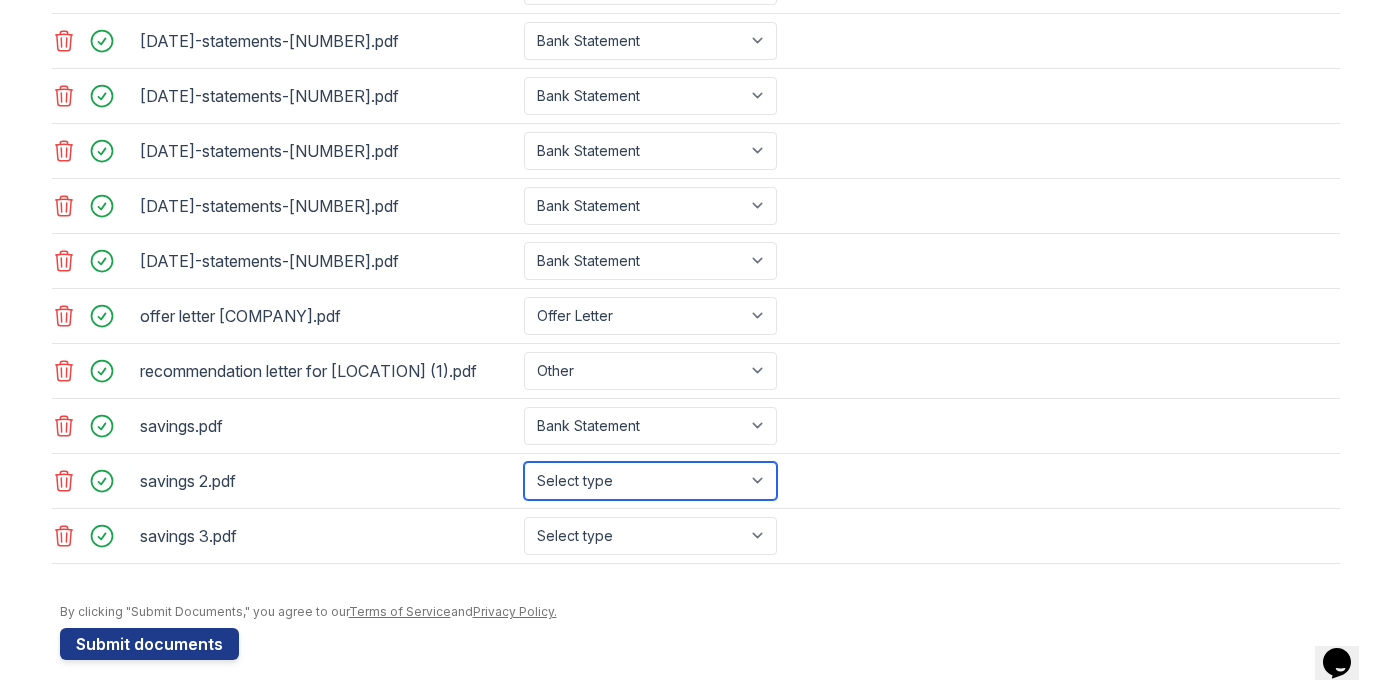 click on "Select type
Paystub
Bank Statement
Offer Letter
Tax Documents
Benefit Award Letter
Investment Account Statement
Other" at bounding box center [650, 481] 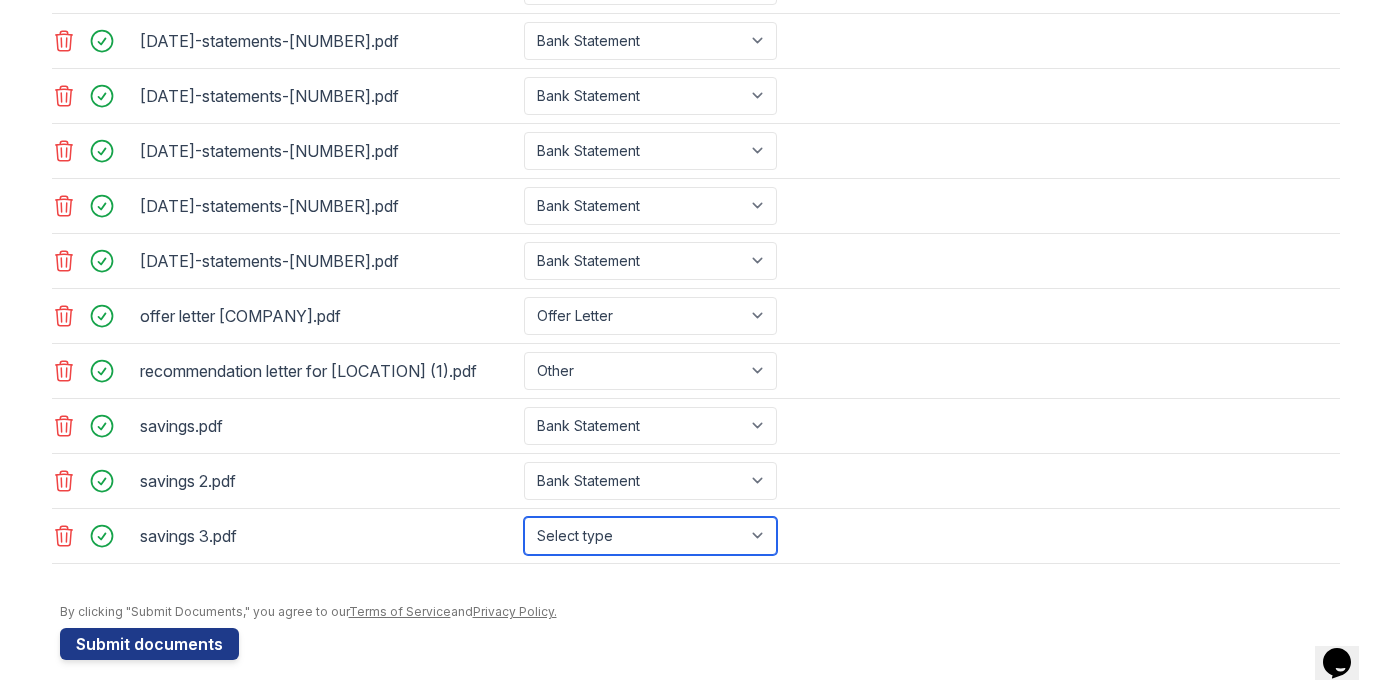 click on "Select type
Paystub
Bank Statement
Offer Letter
Tax Documents
Benefit Award Letter
Investment Account Statement
Other" at bounding box center (650, 536) 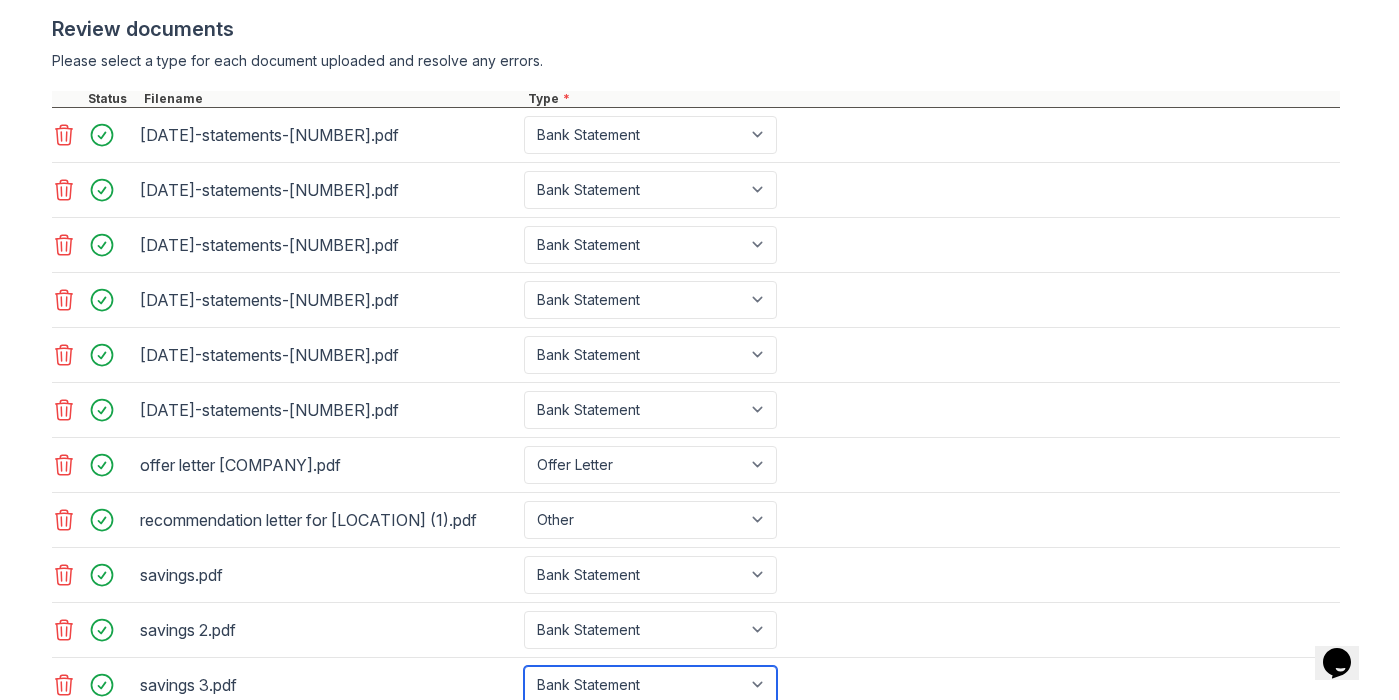 scroll, scrollTop: 773, scrollLeft: 0, axis: vertical 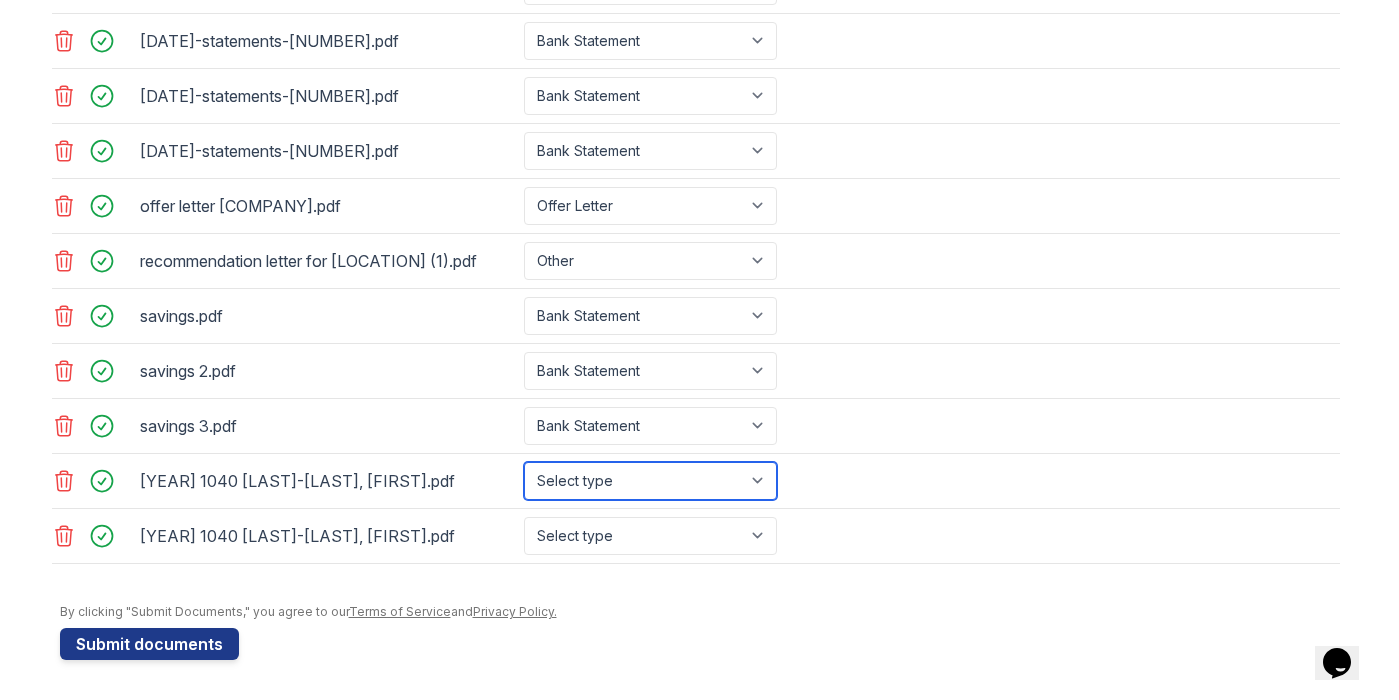 click on "Select type
Paystub
Bank Statement
Offer Letter
Tax Documents
Benefit Award Letter
Investment Account Statement
Other" at bounding box center (650, 481) 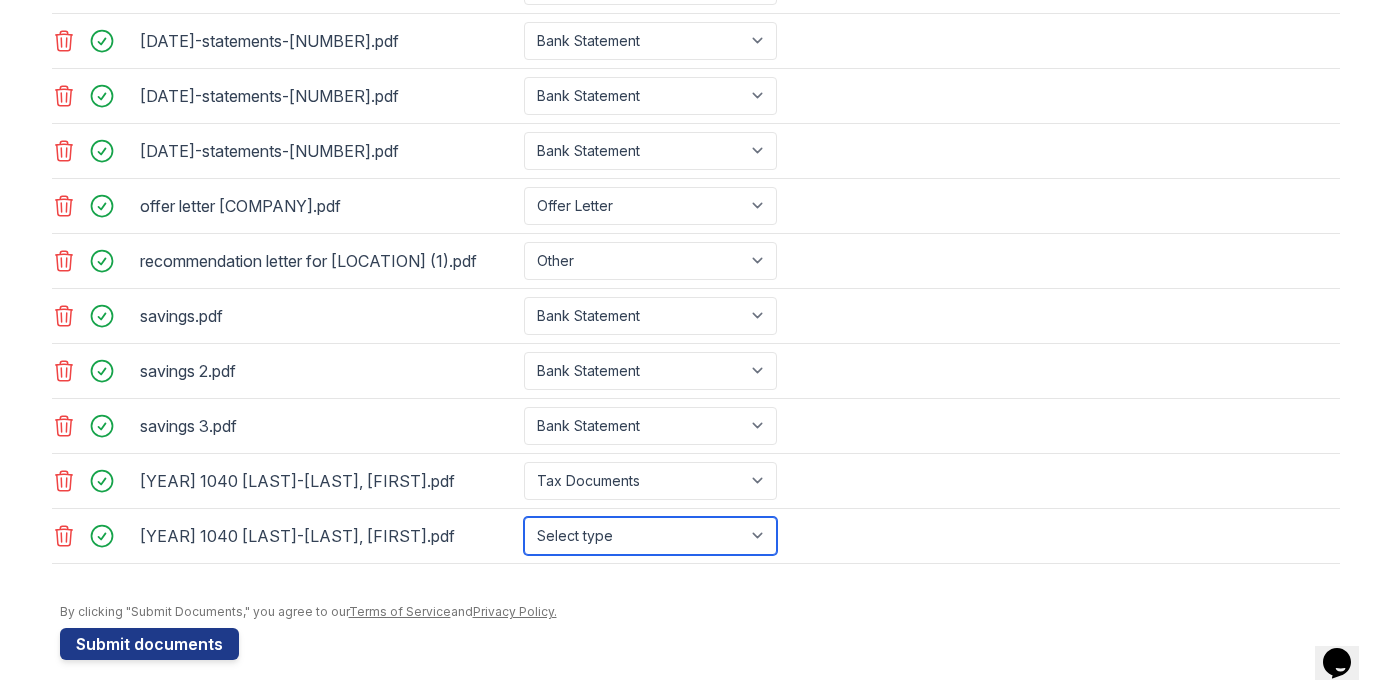 click on "Select type
Paystub
Bank Statement
Offer Letter
Tax Documents
Benefit Award Letter
Investment Account Statement
Other" at bounding box center (650, 536) 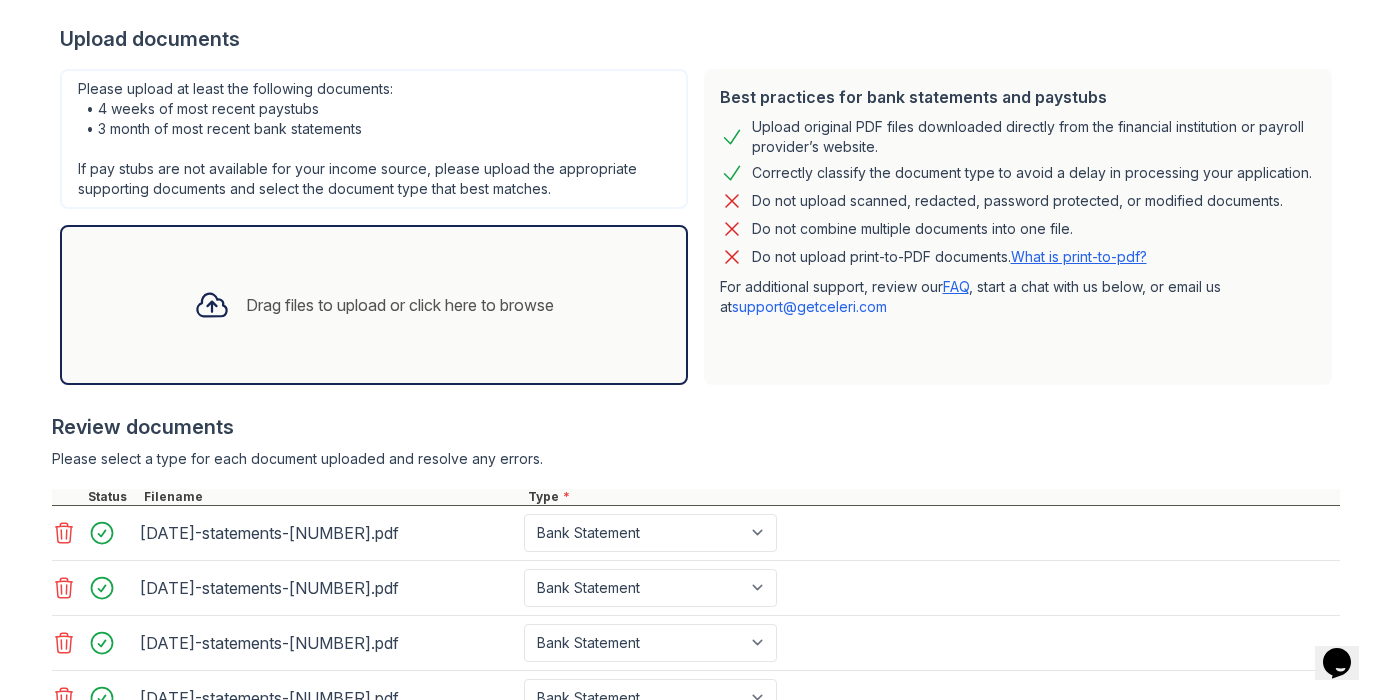 scroll, scrollTop: 0, scrollLeft: 0, axis: both 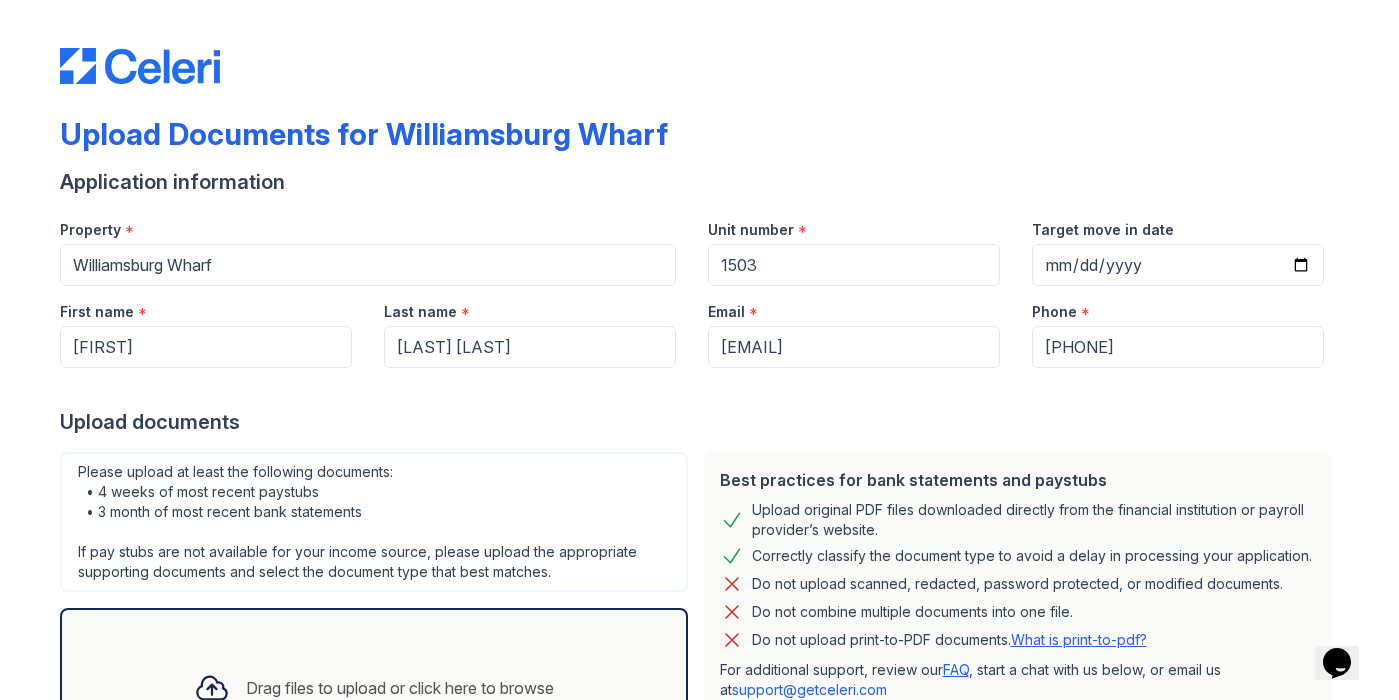 click on "Property
*" at bounding box center (368, 224) 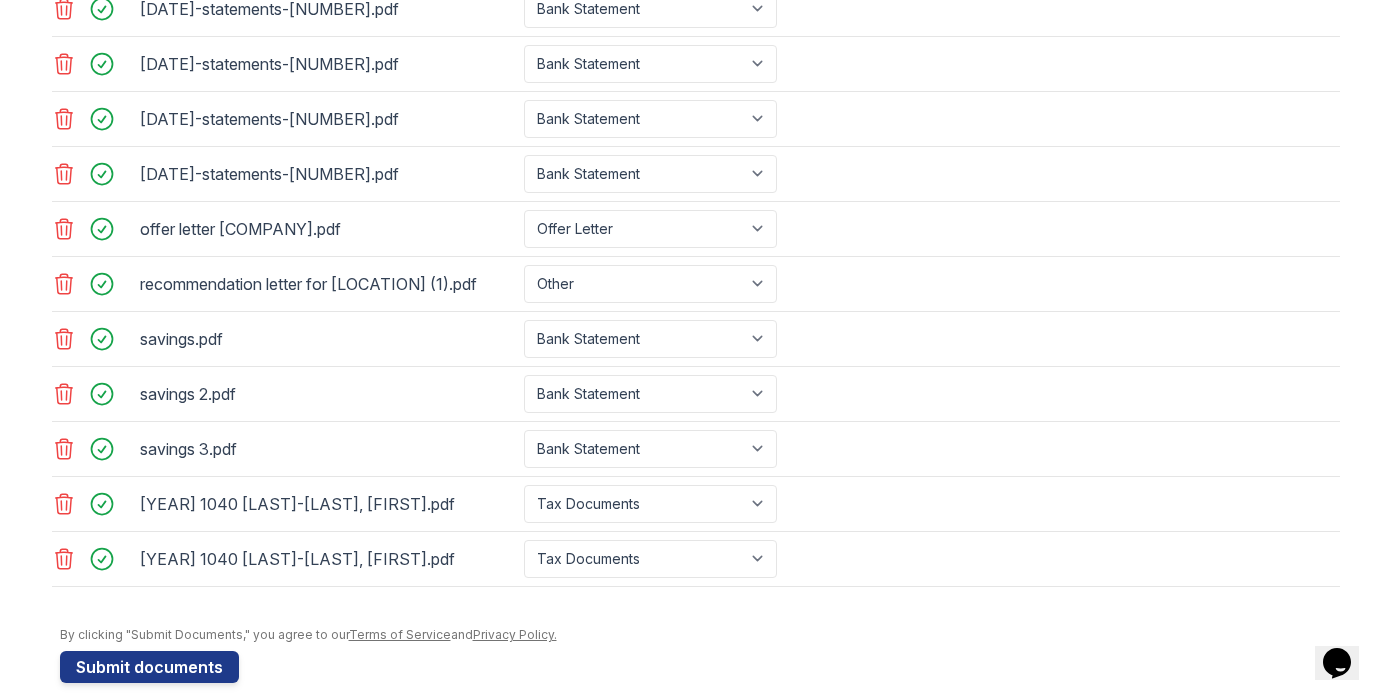 scroll, scrollTop: 1058, scrollLeft: 0, axis: vertical 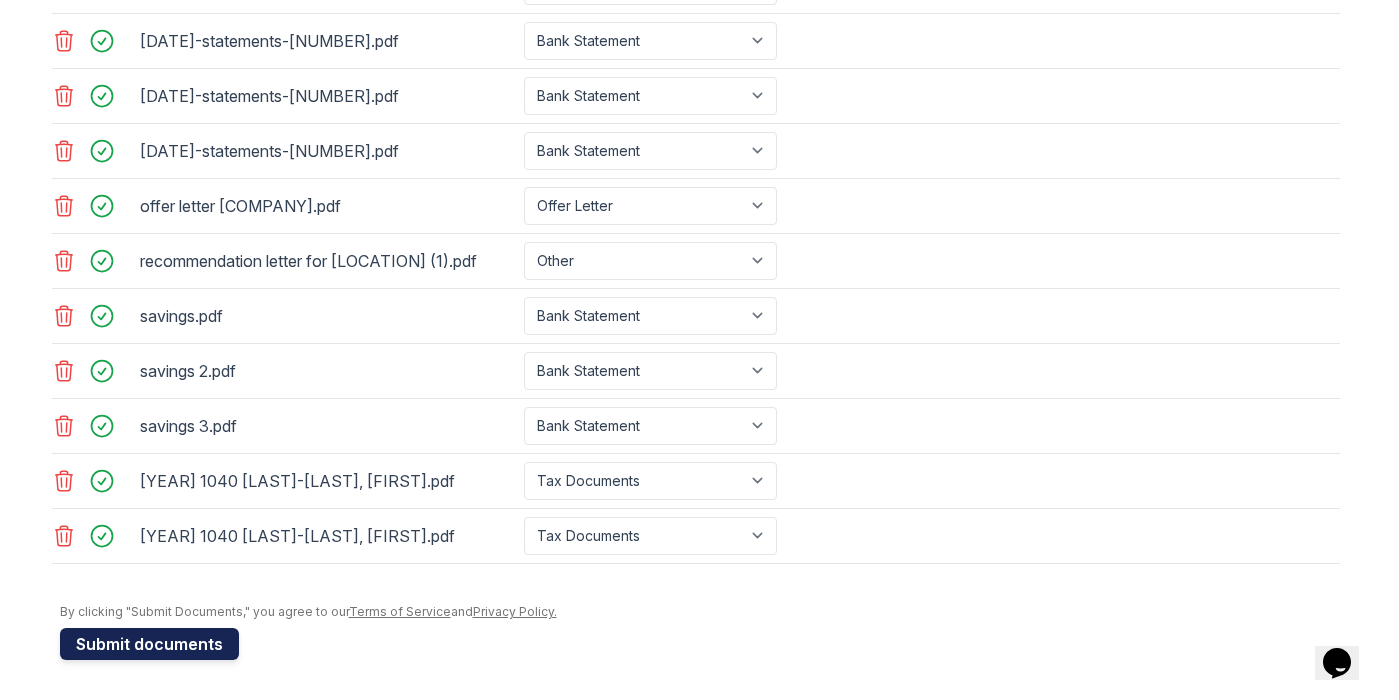 click on "Submit documents" at bounding box center (149, 644) 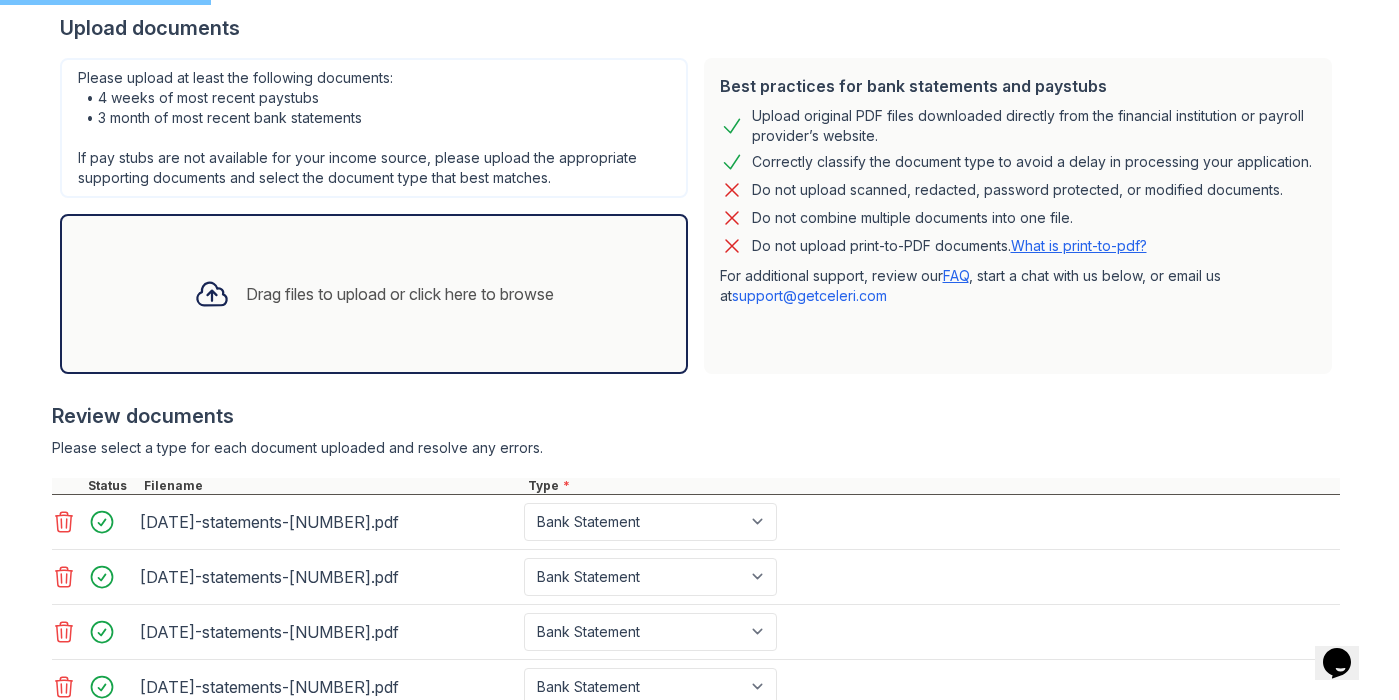 scroll, scrollTop: 59, scrollLeft: 0, axis: vertical 